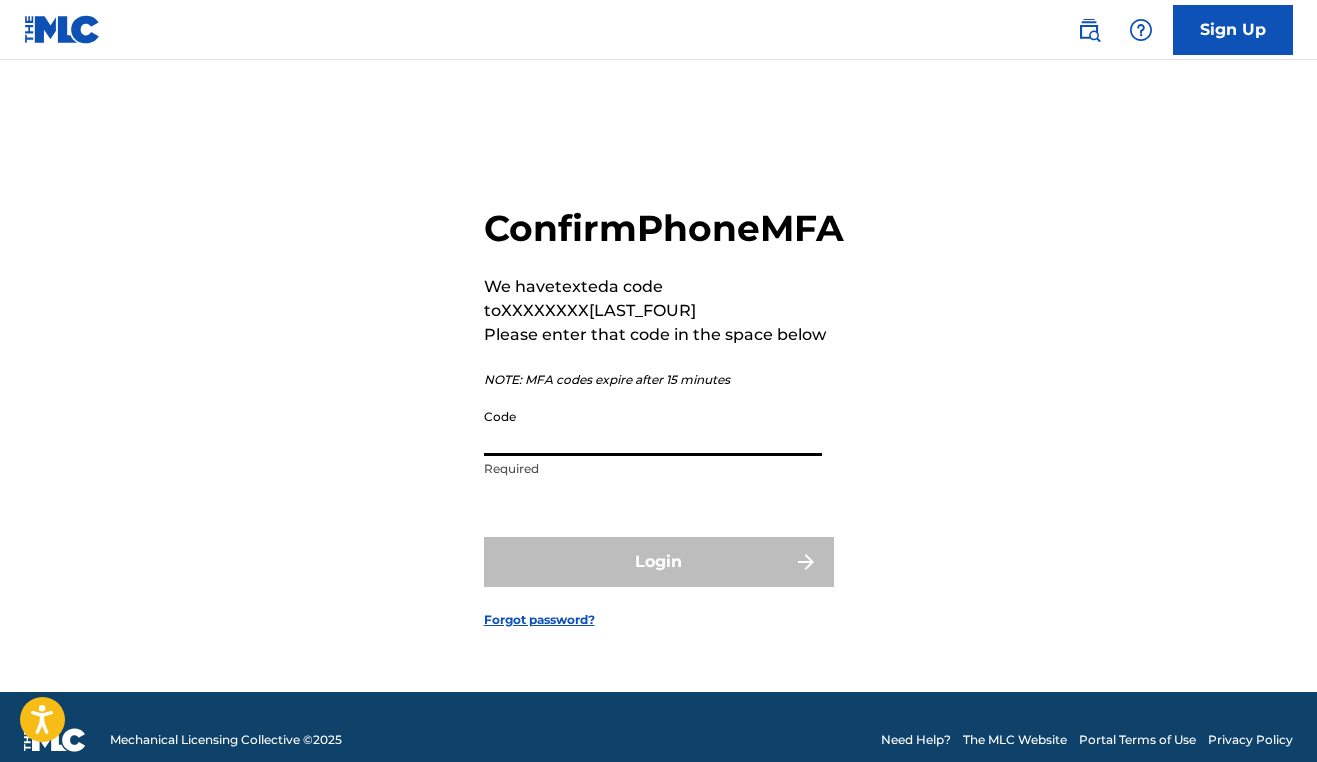 scroll, scrollTop: 0, scrollLeft: 0, axis: both 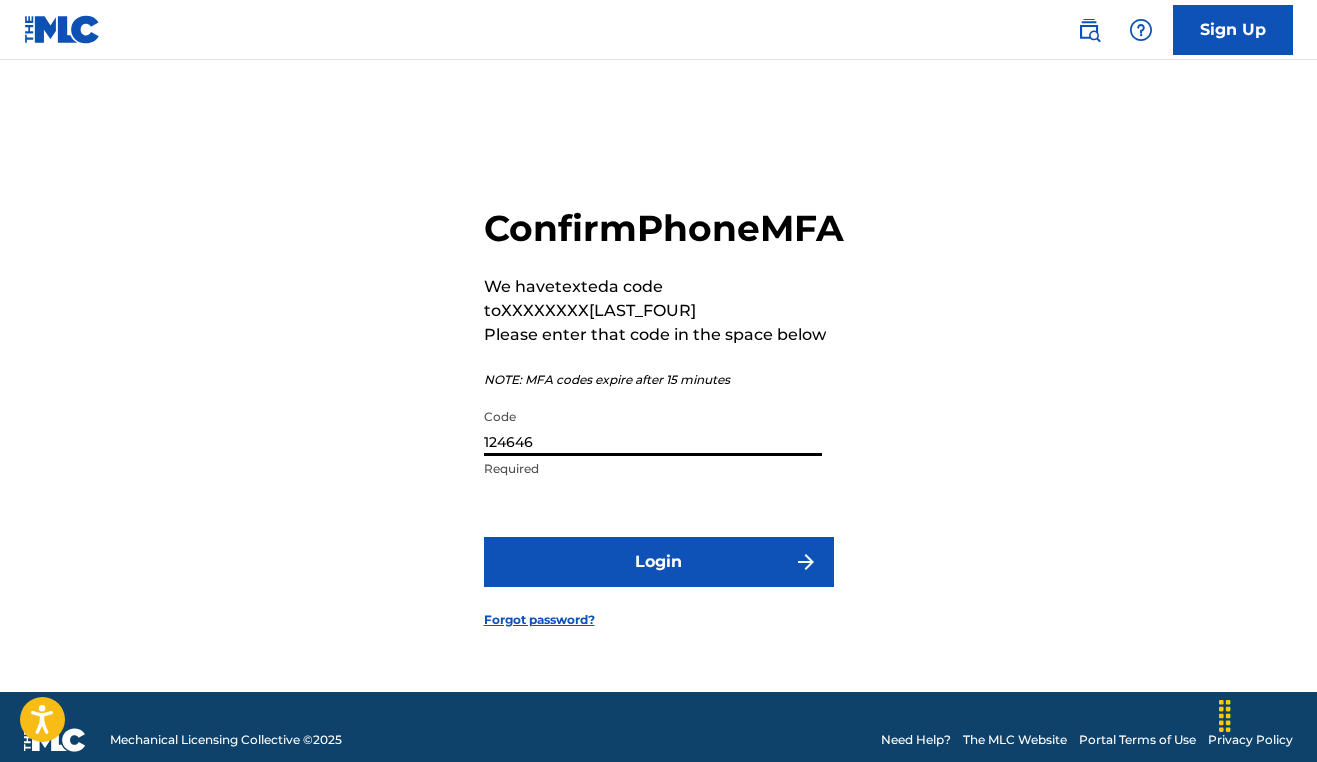 type on "124646" 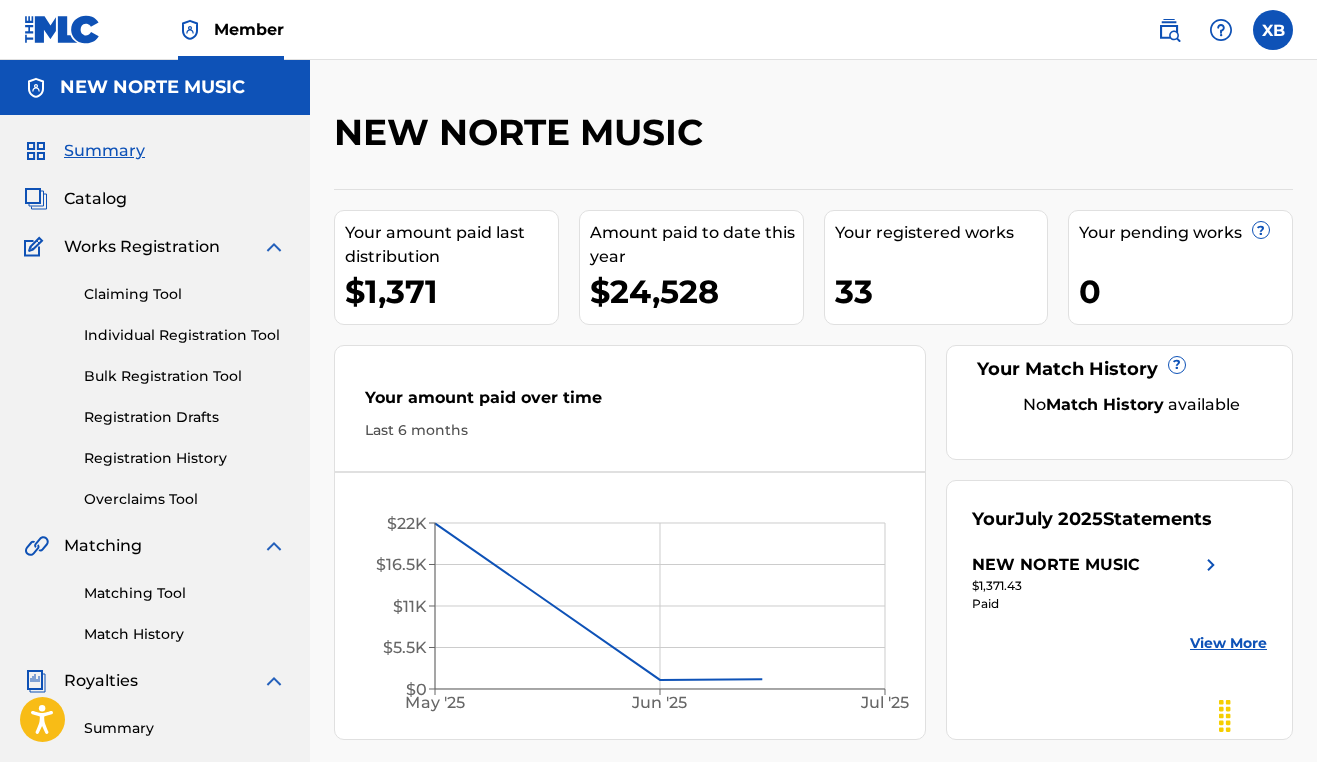 scroll, scrollTop: 0, scrollLeft: 0, axis: both 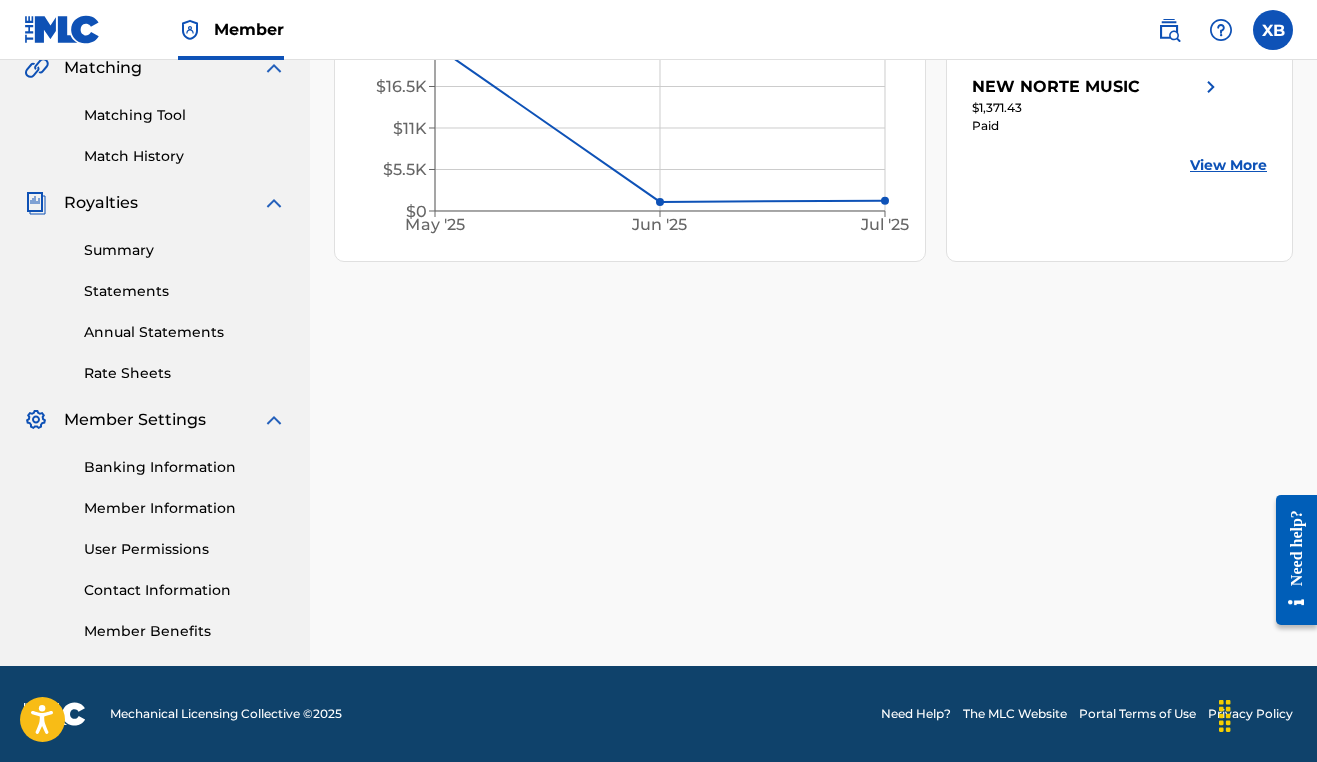 click on "Contact Information" at bounding box center (185, 590) 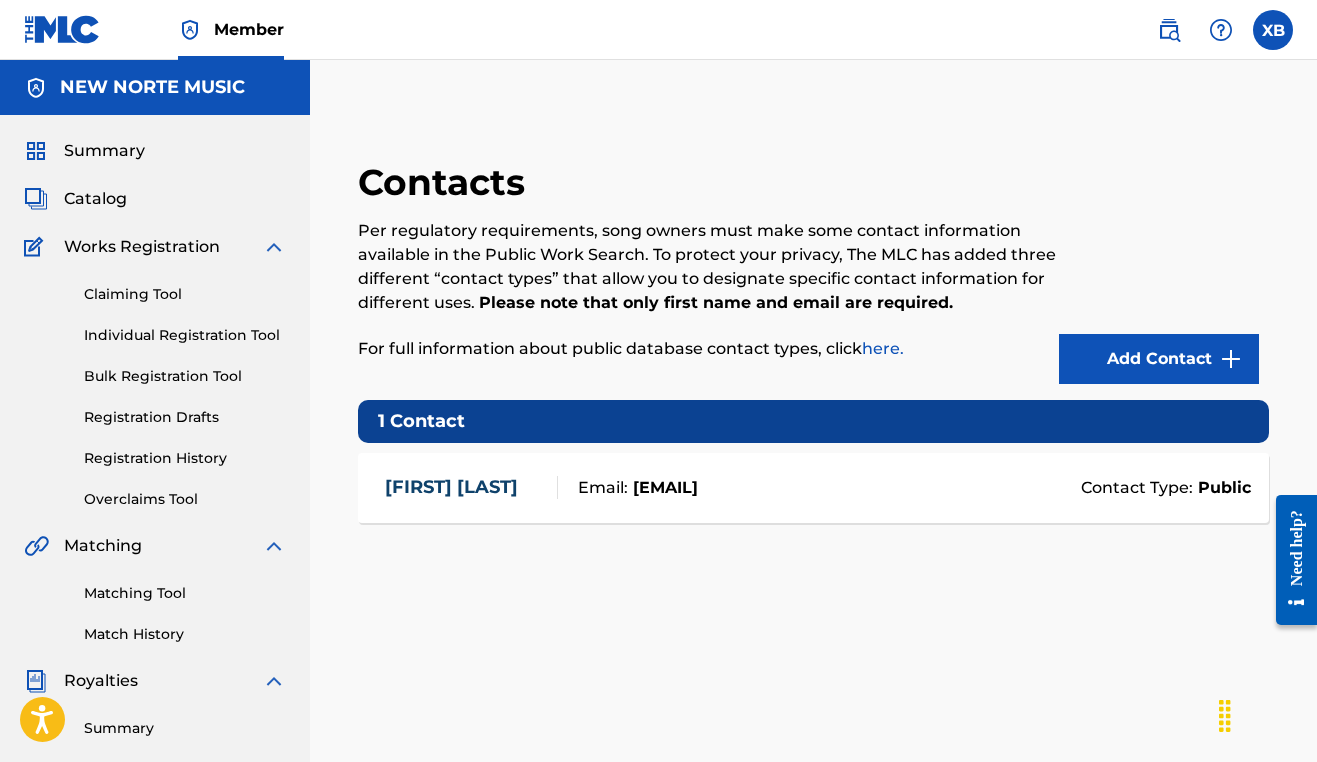scroll, scrollTop: 0, scrollLeft: 0, axis: both 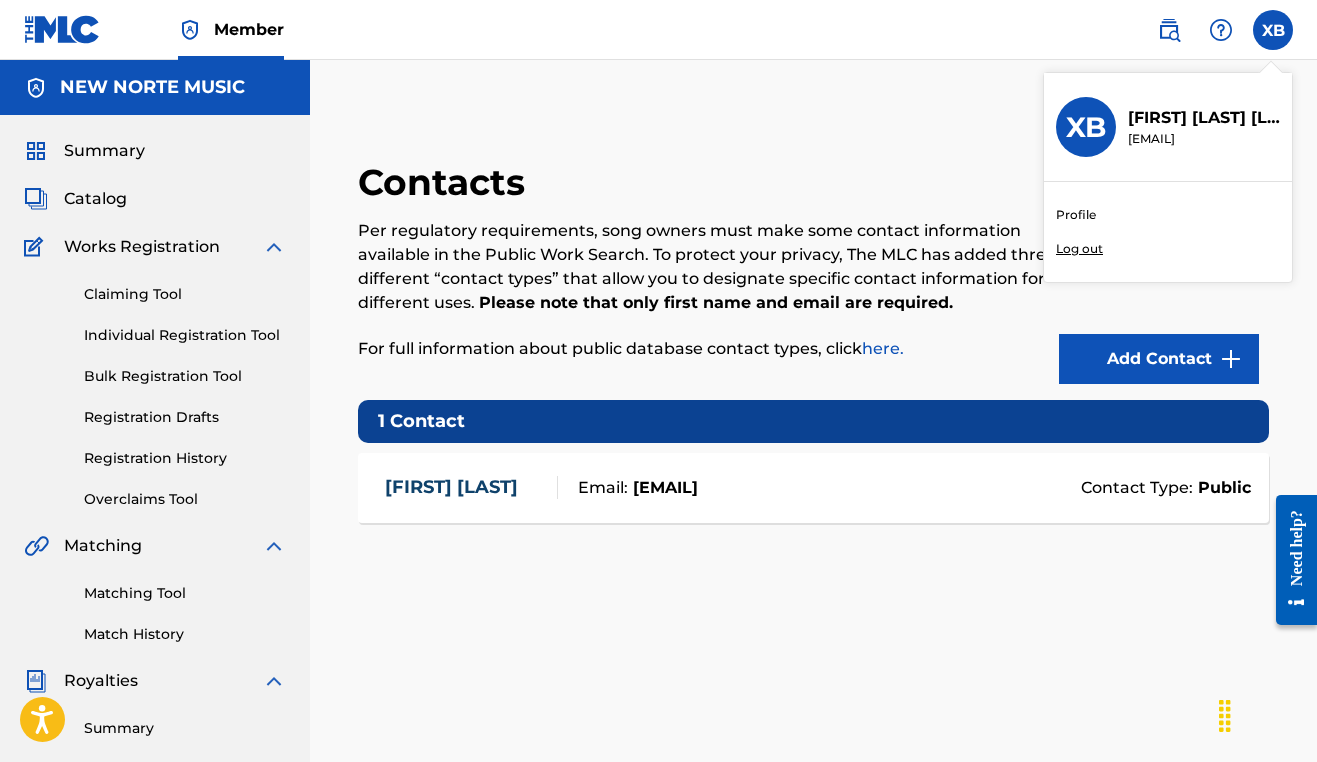 click on "Profile Log out" at bounding box center [1168, 232] 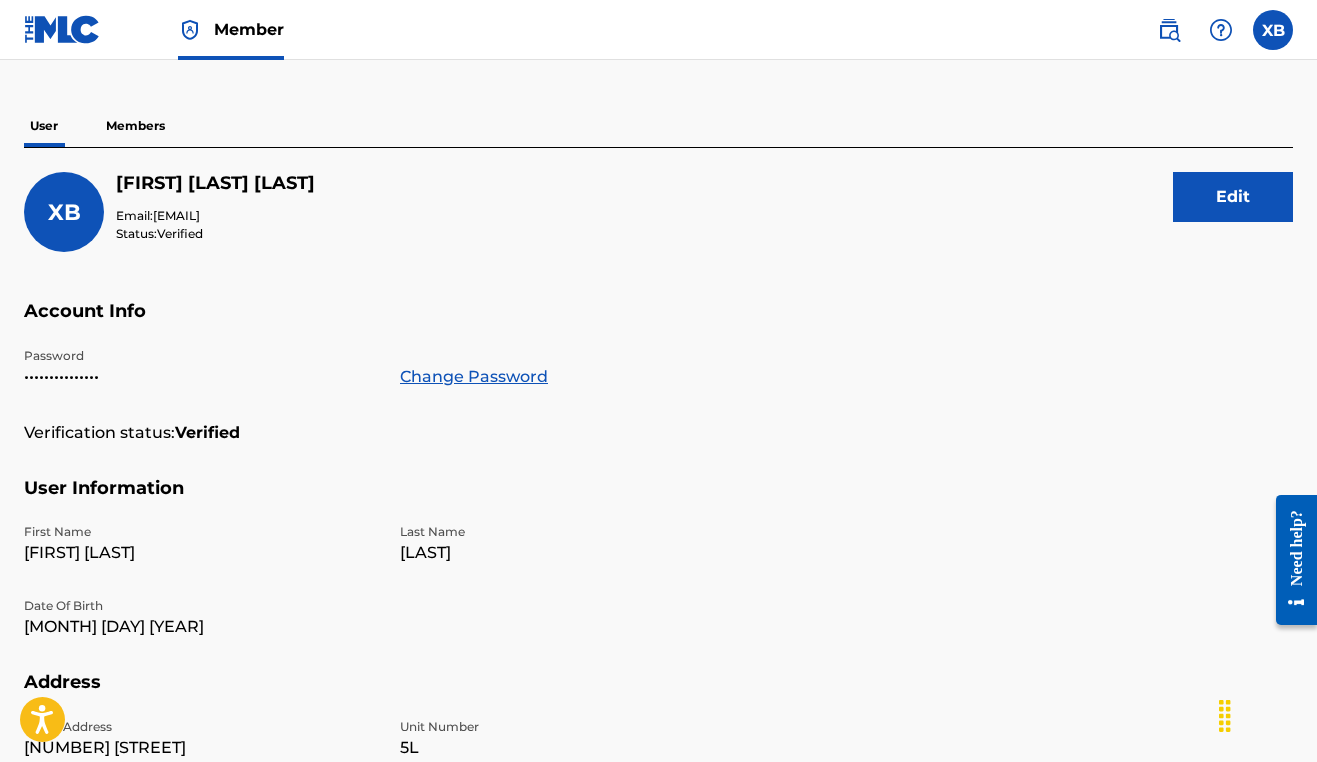 scroll, scrollTop: 135, scrollLeft: 0, axis: vertical 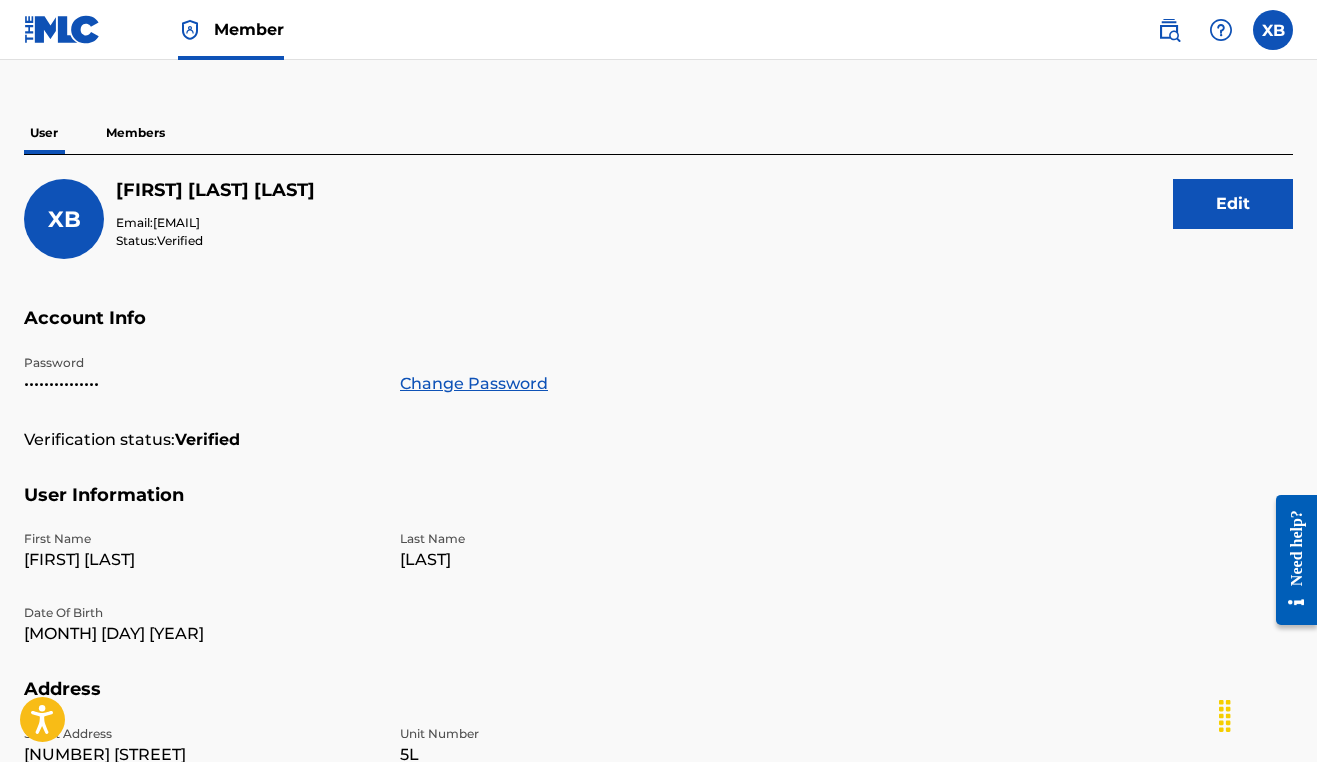 click on "Edit" at bounding box center (1233, 204) 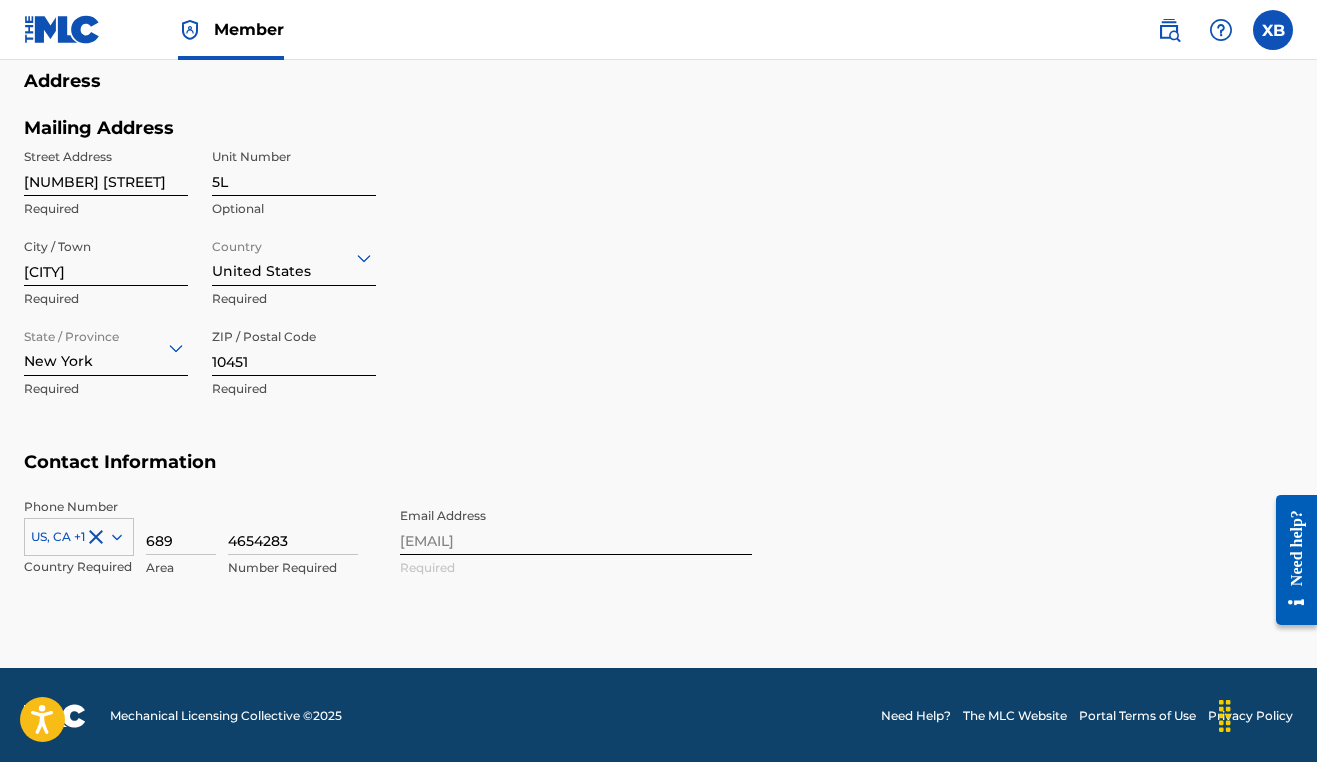 scroll, scrollTop: 838, scrollLeft: 0, axis: vertical 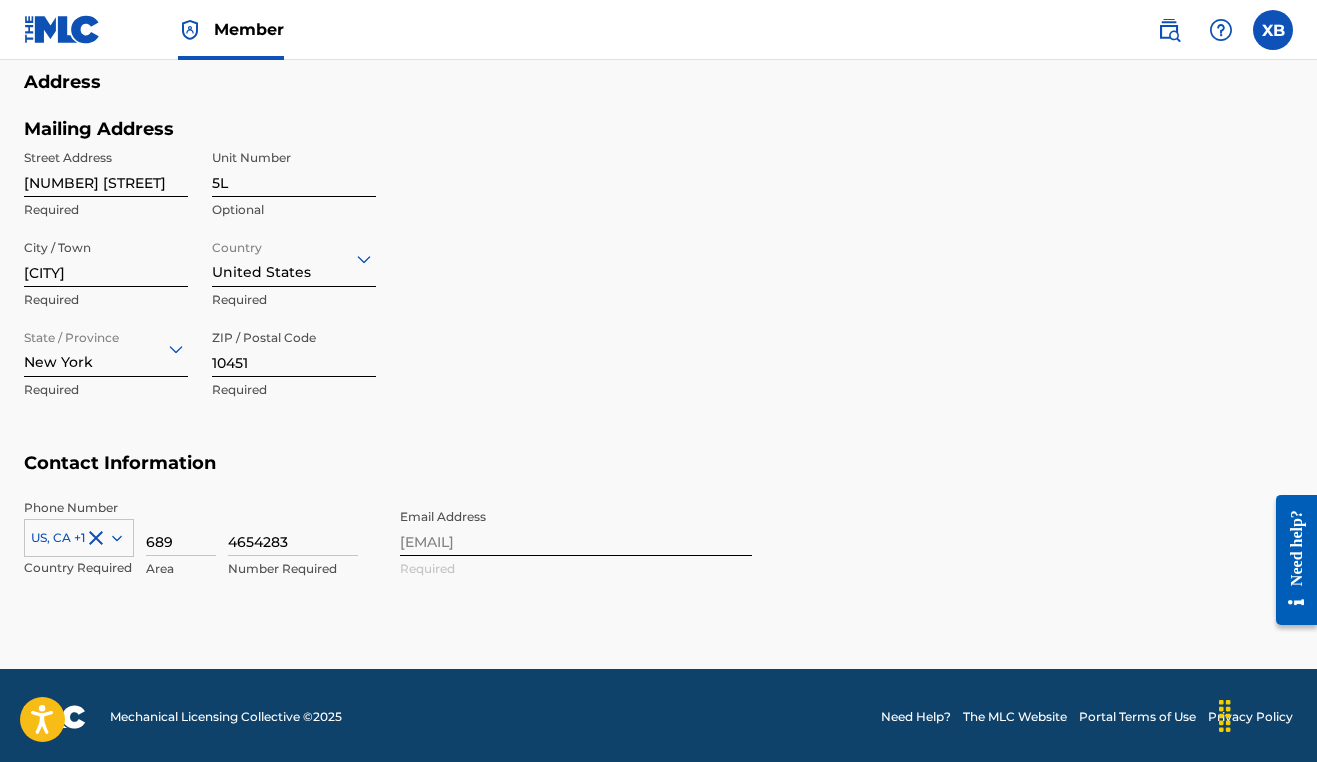 click on "689" at bounding box center (181, 527) 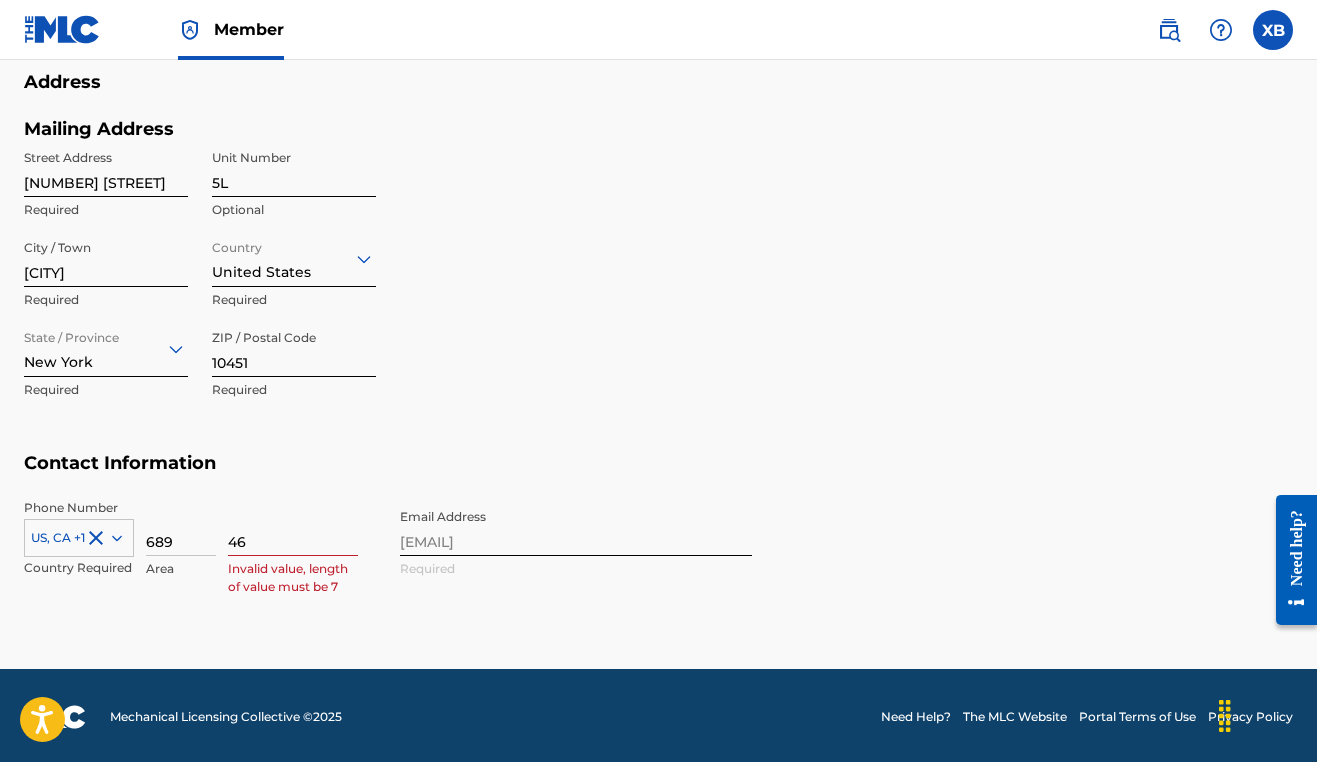 type on "4" 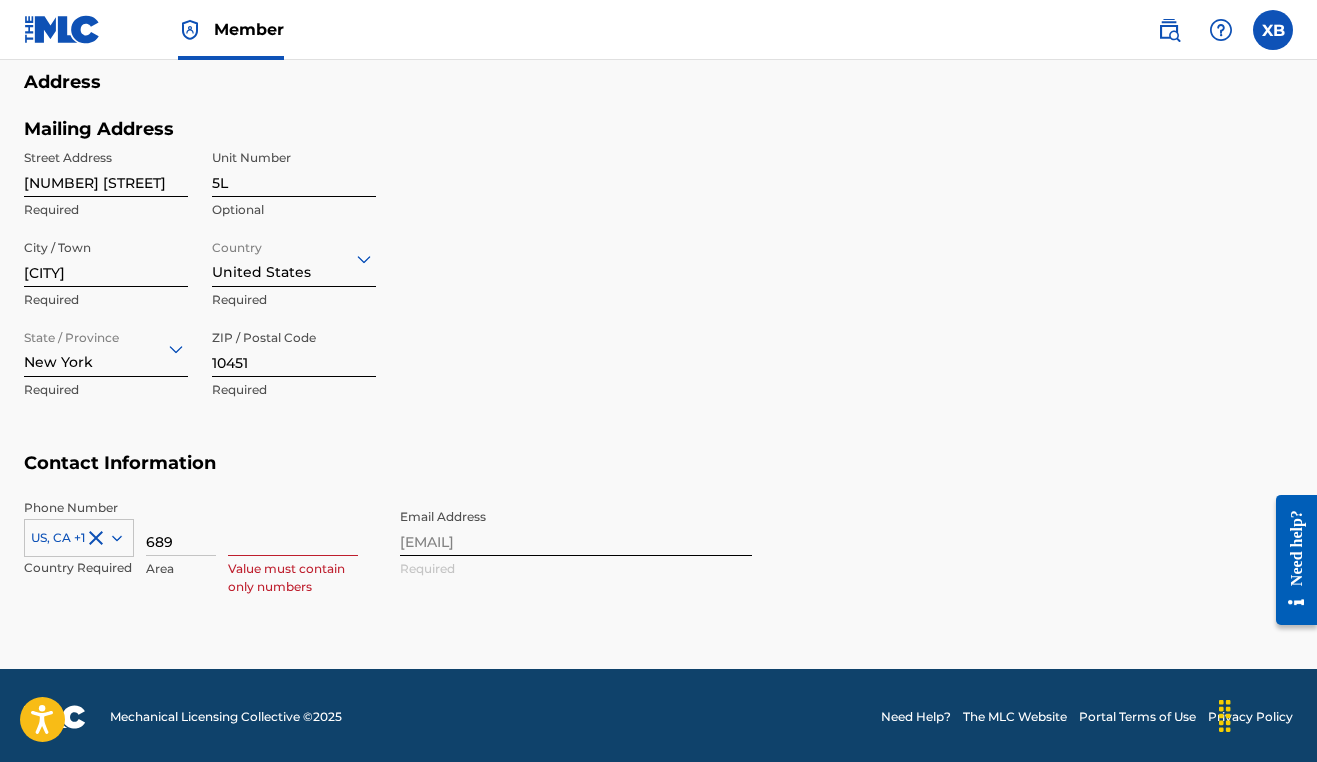 type 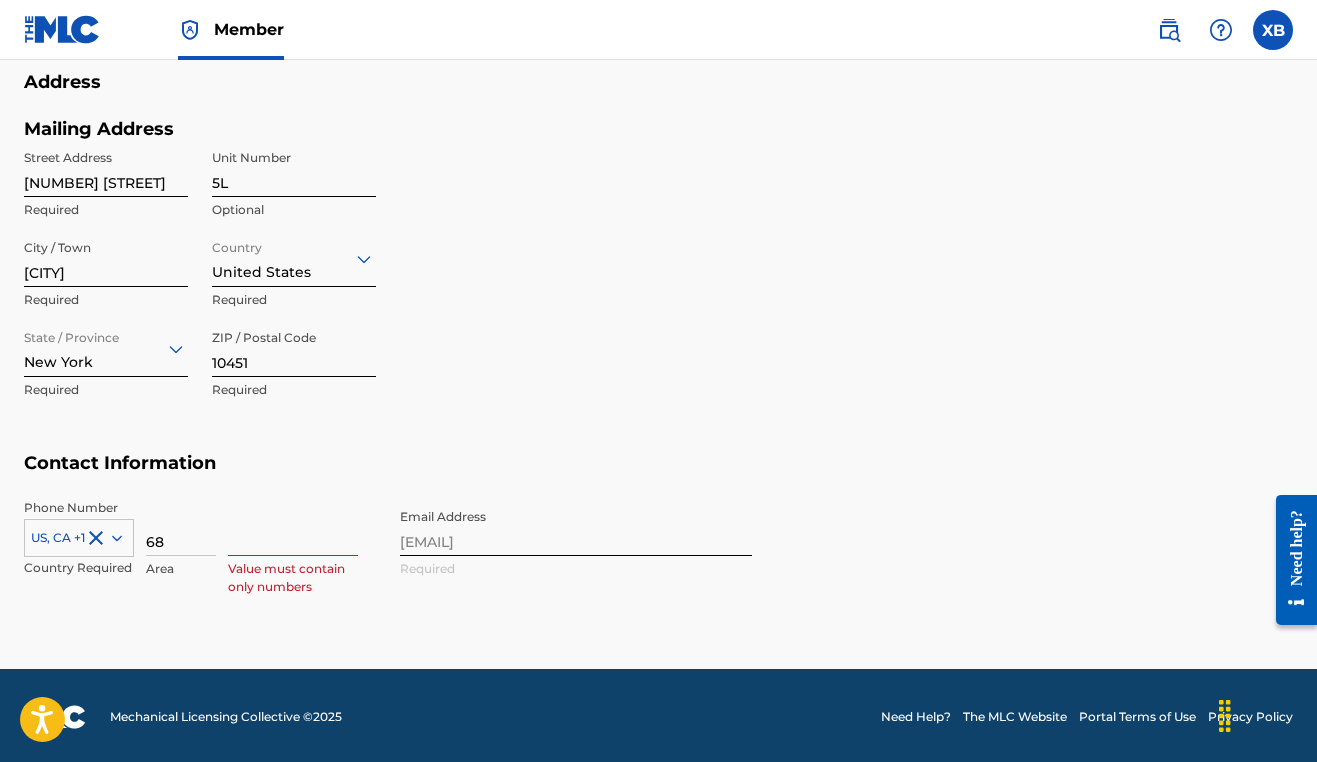 type on "6" 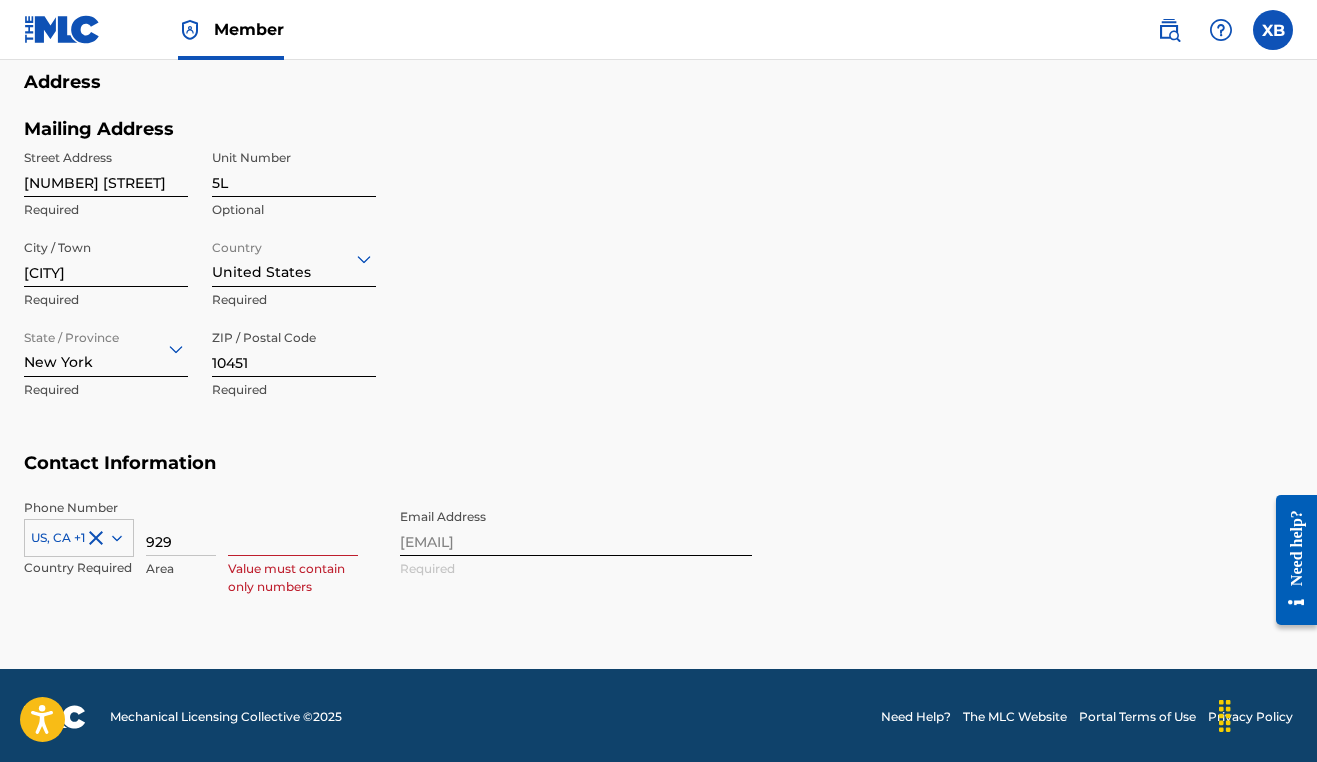 type on "929" 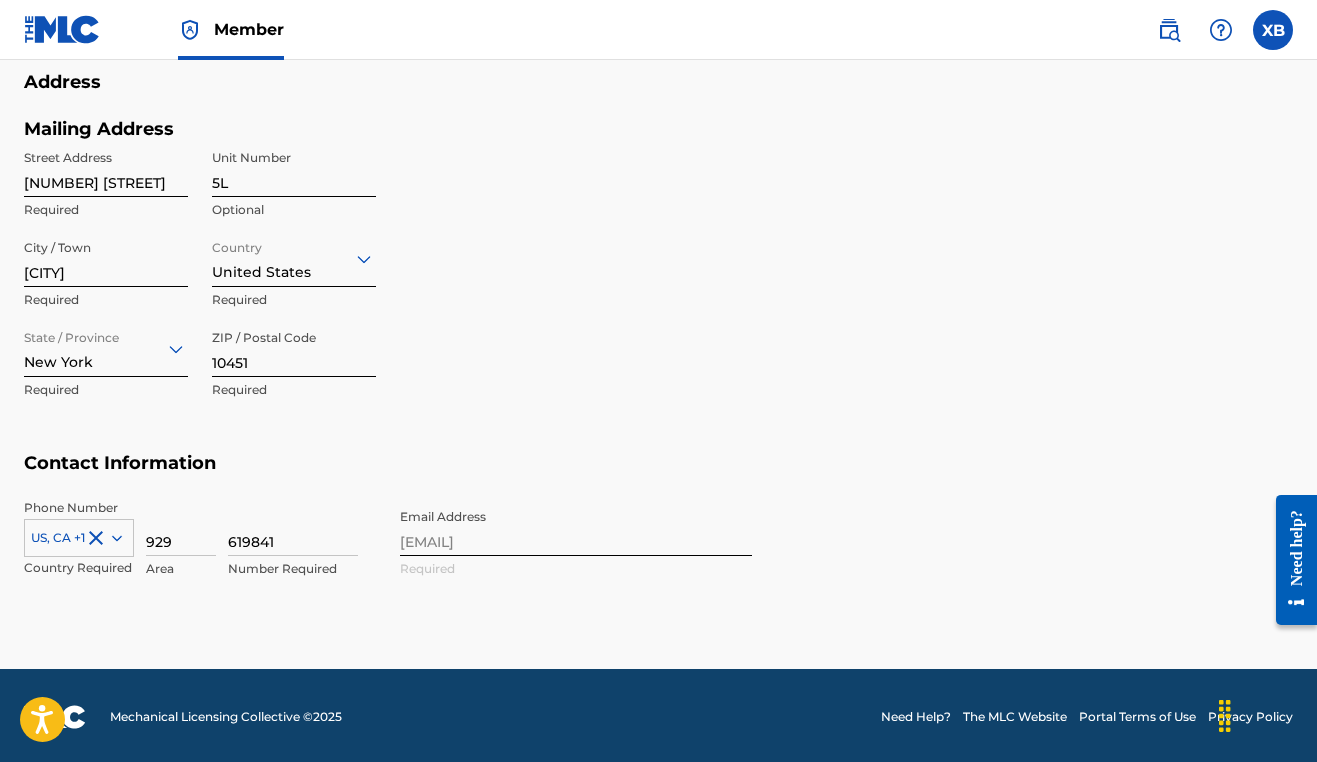 type on "6198411" 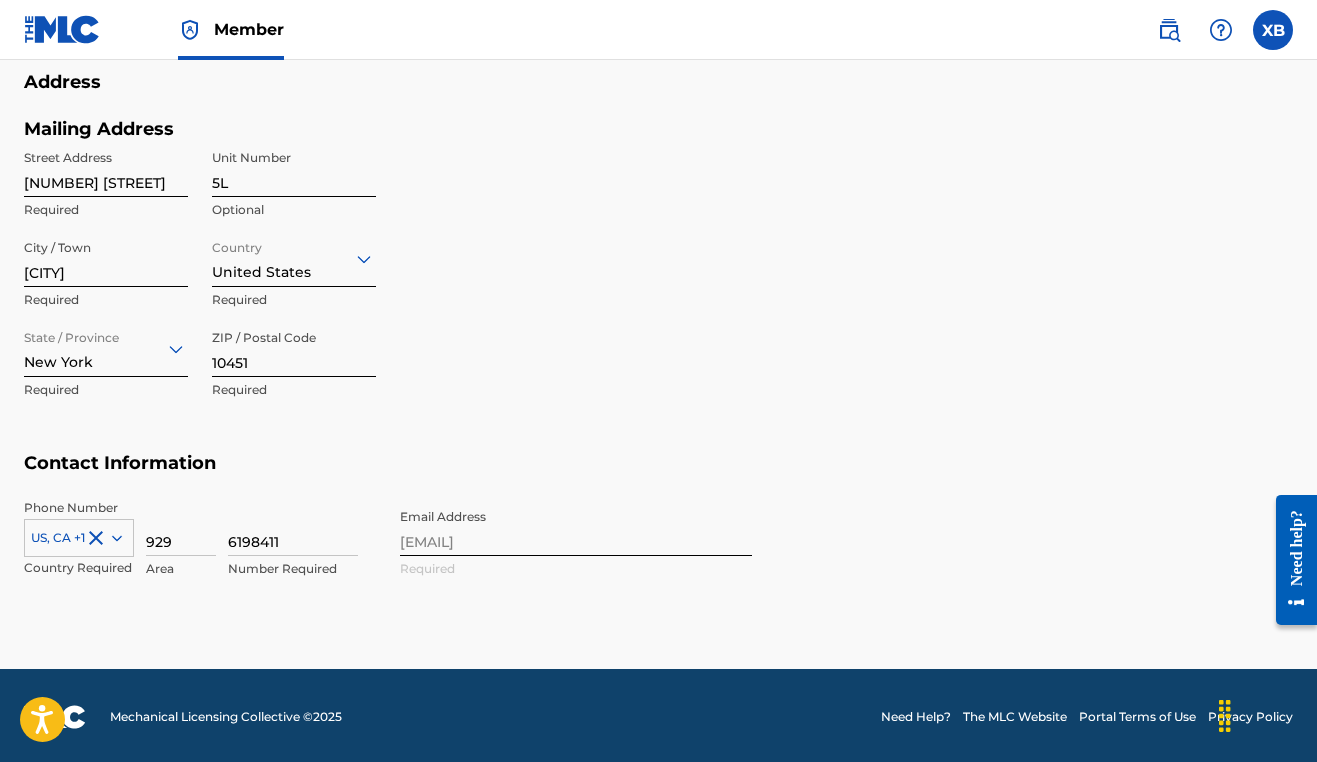 click on "Cancel" at bounding box center (1093, -499) 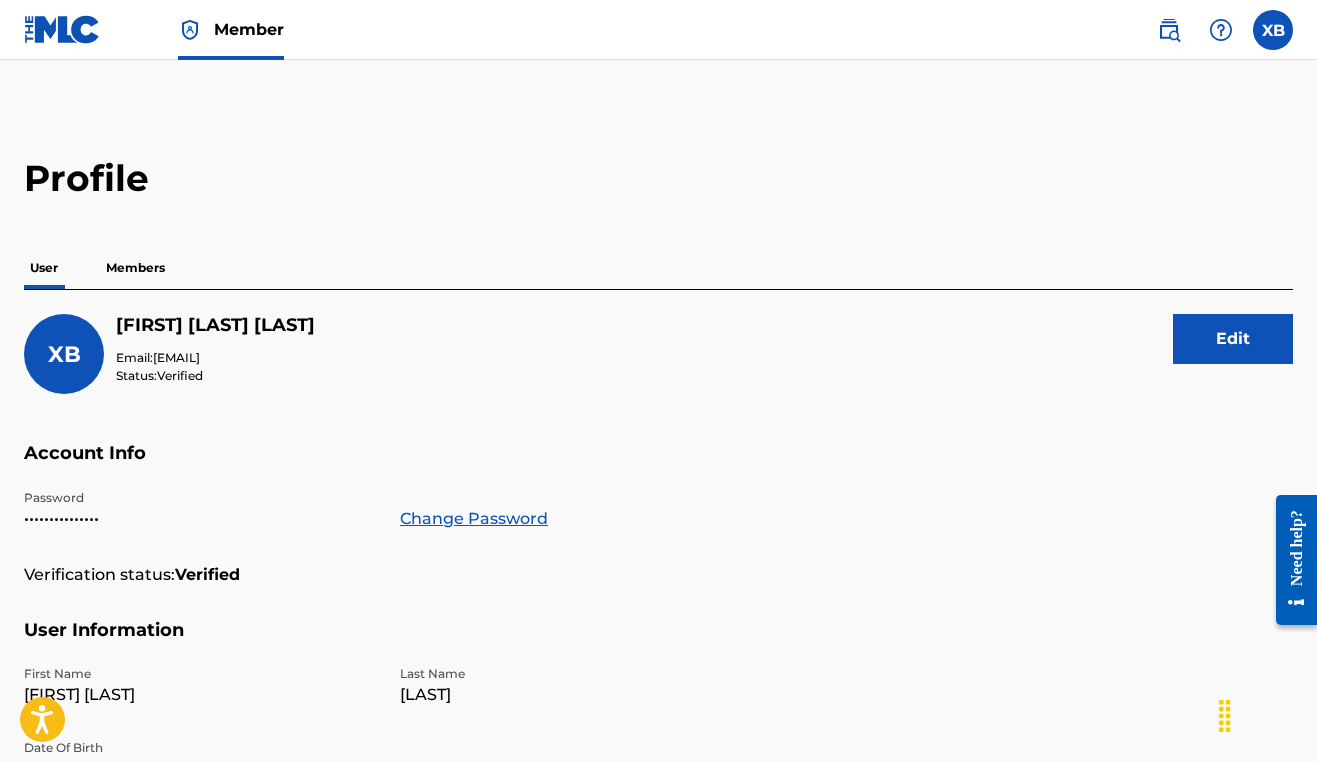 scroll, scrollTop: 0, scrollLeft: 0, axis: both 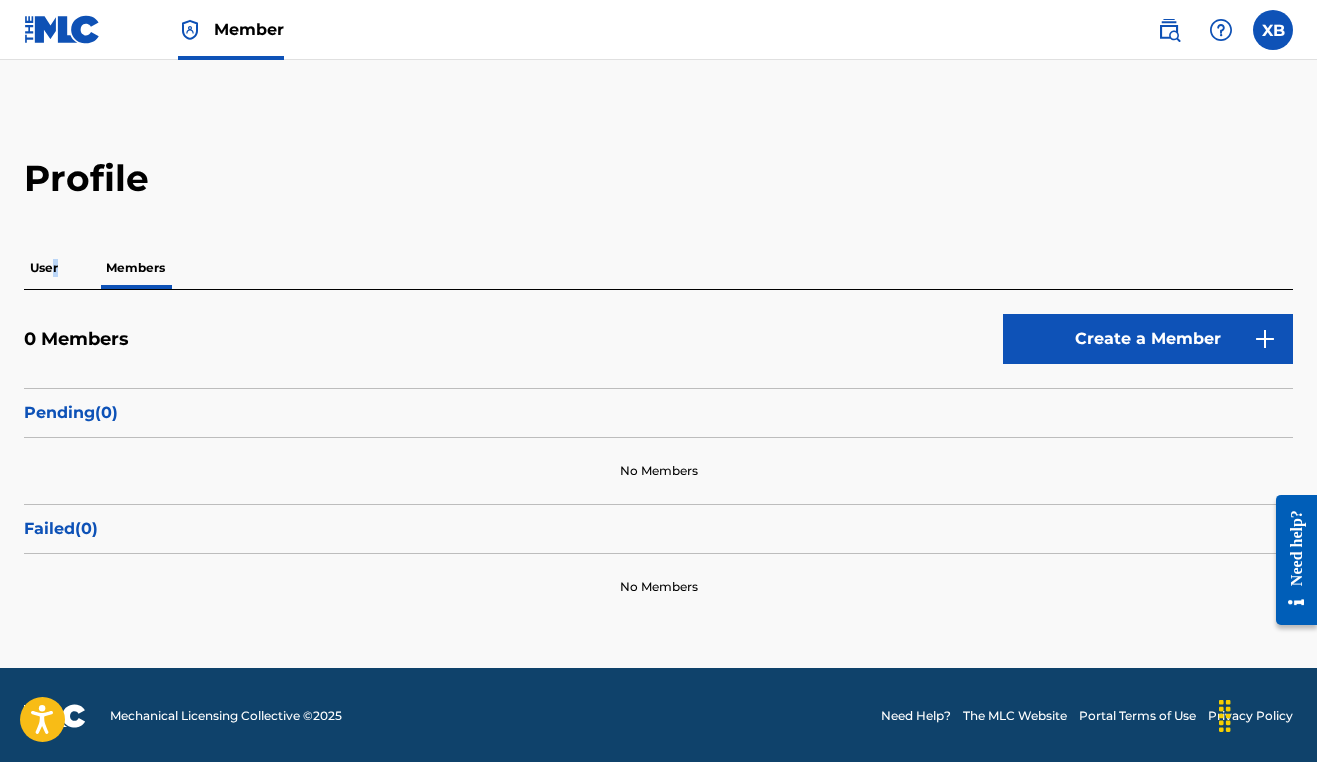 click on "User" at bounding box center [44, 268] 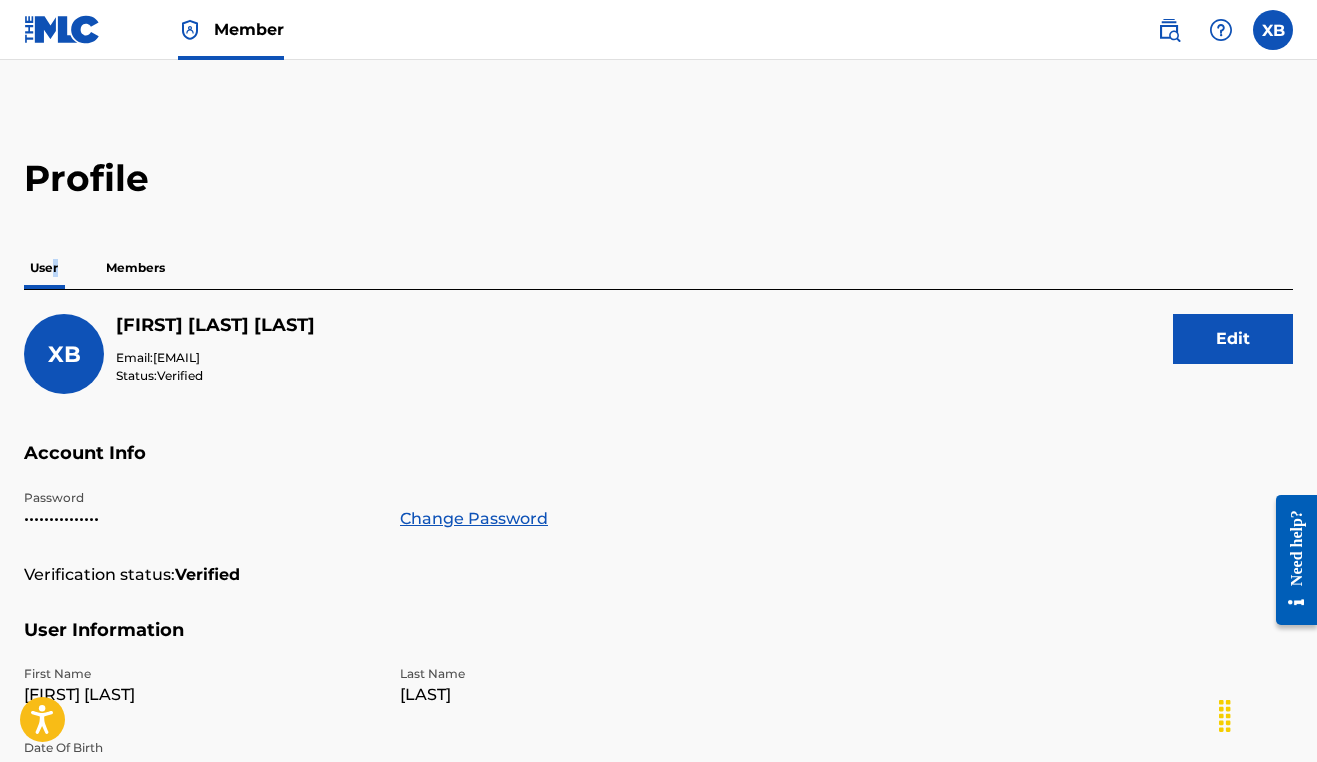 scroll, scrollTop: 0, scrollLeft: 0, axis: both 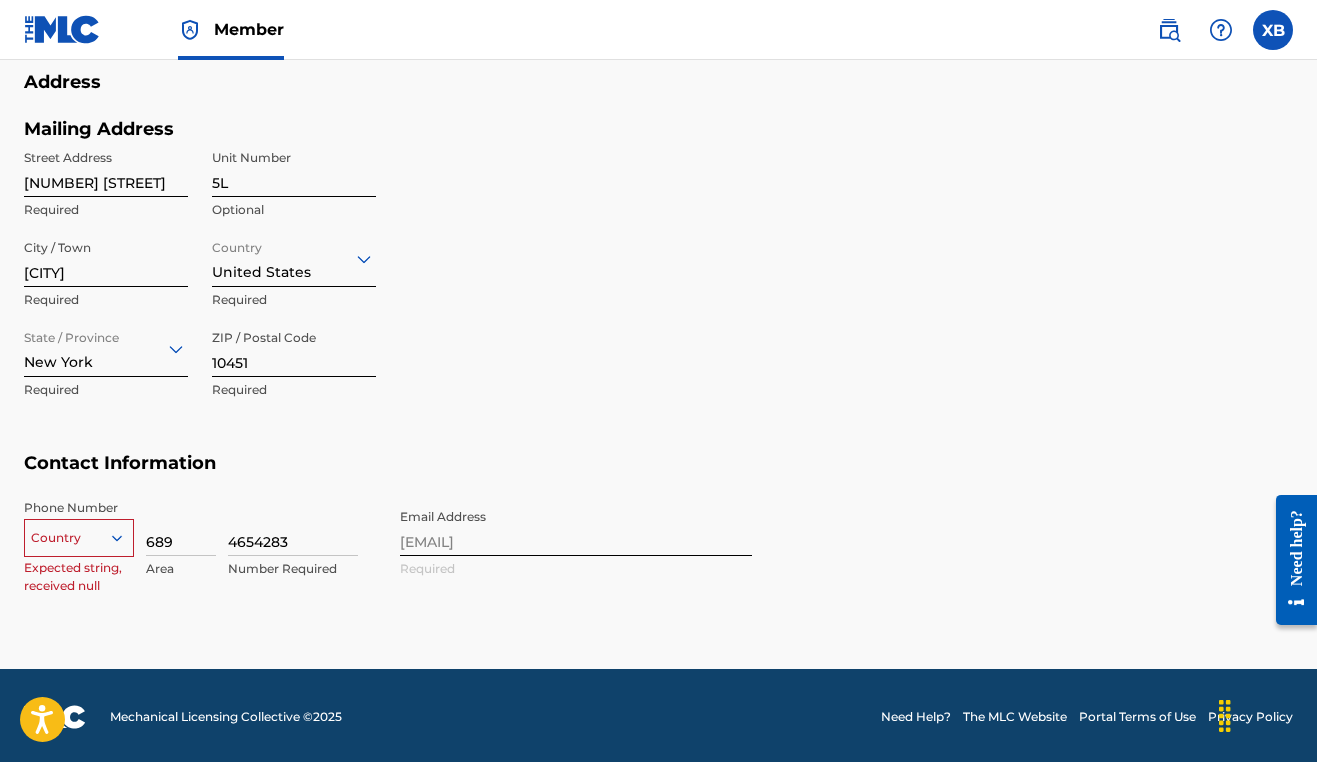 click on "689" at bounding box center [181, 527] 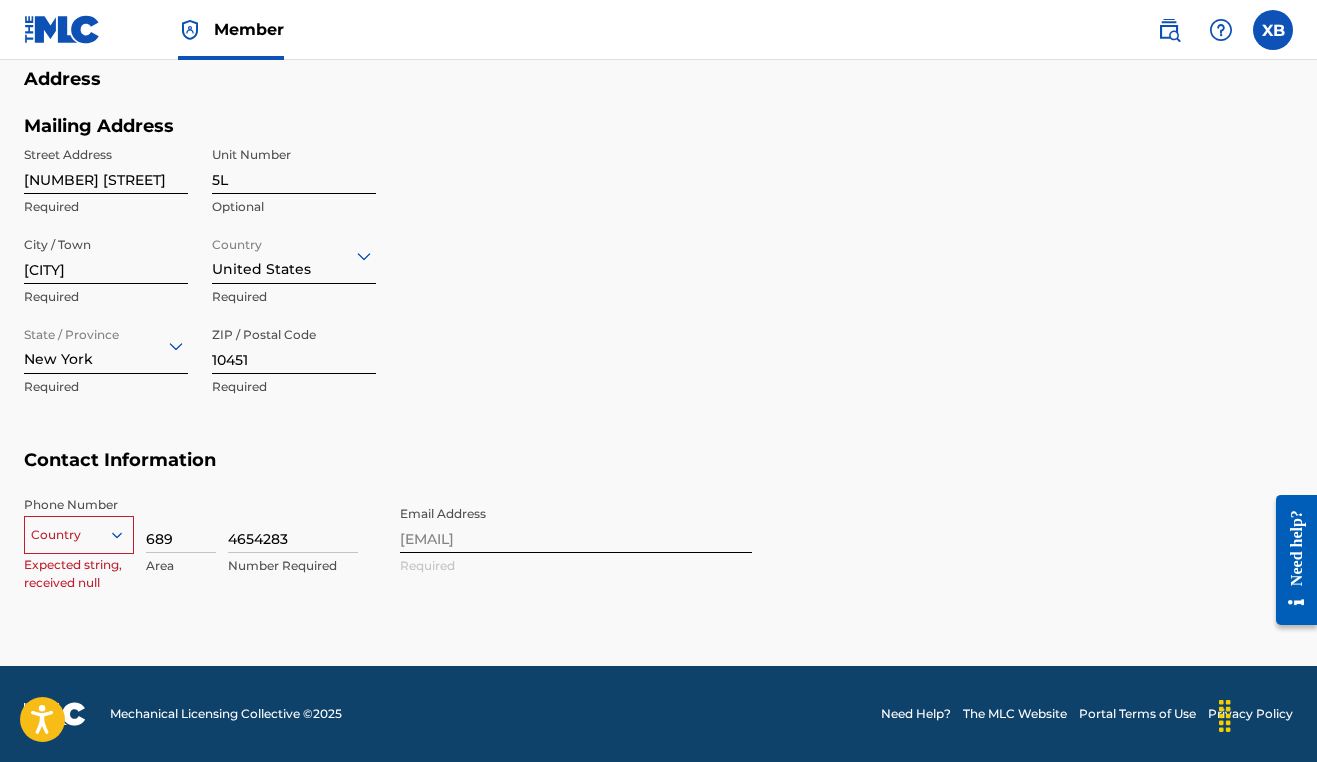 click on "Country" at bounding box center [79, 531] 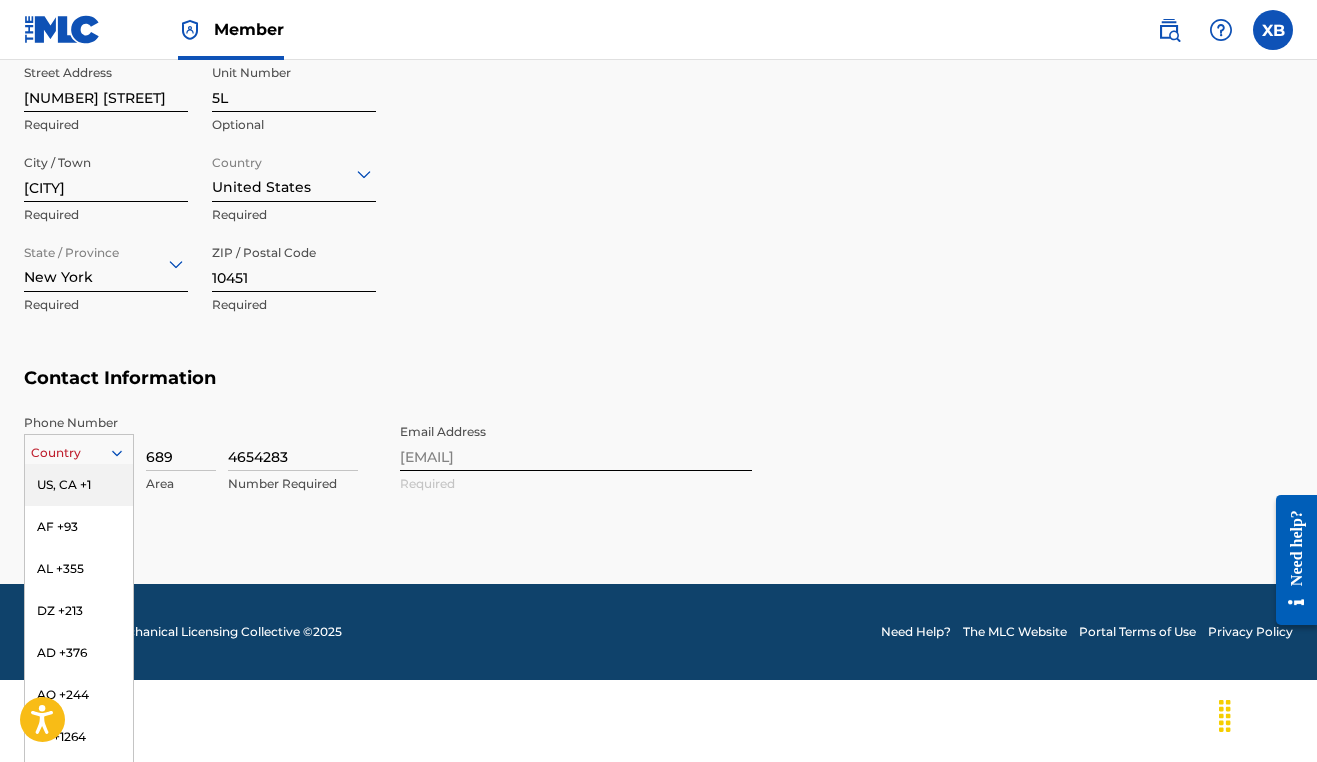 click on "US, CA +1" at bounding box center (79, 485) 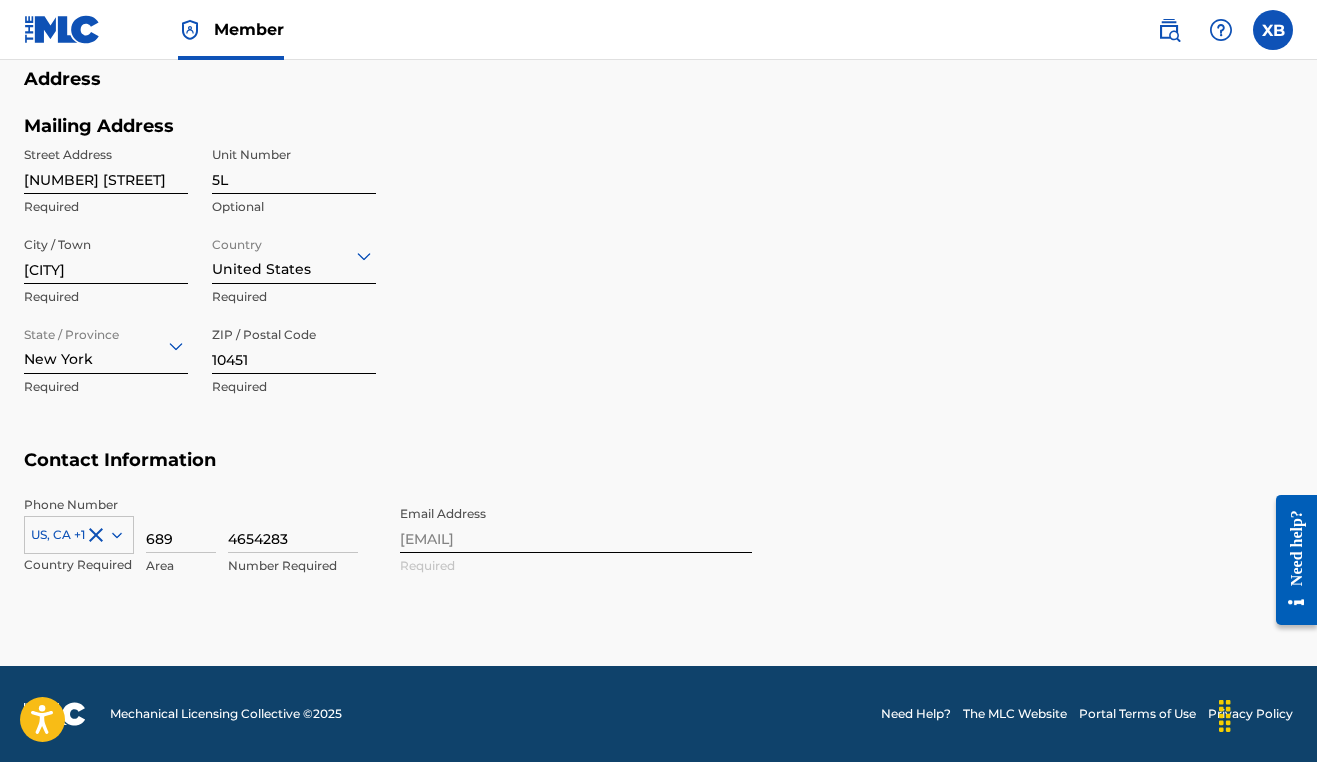 scroll, scrollTop: 838, scrollLeft: 0, axis: vertical 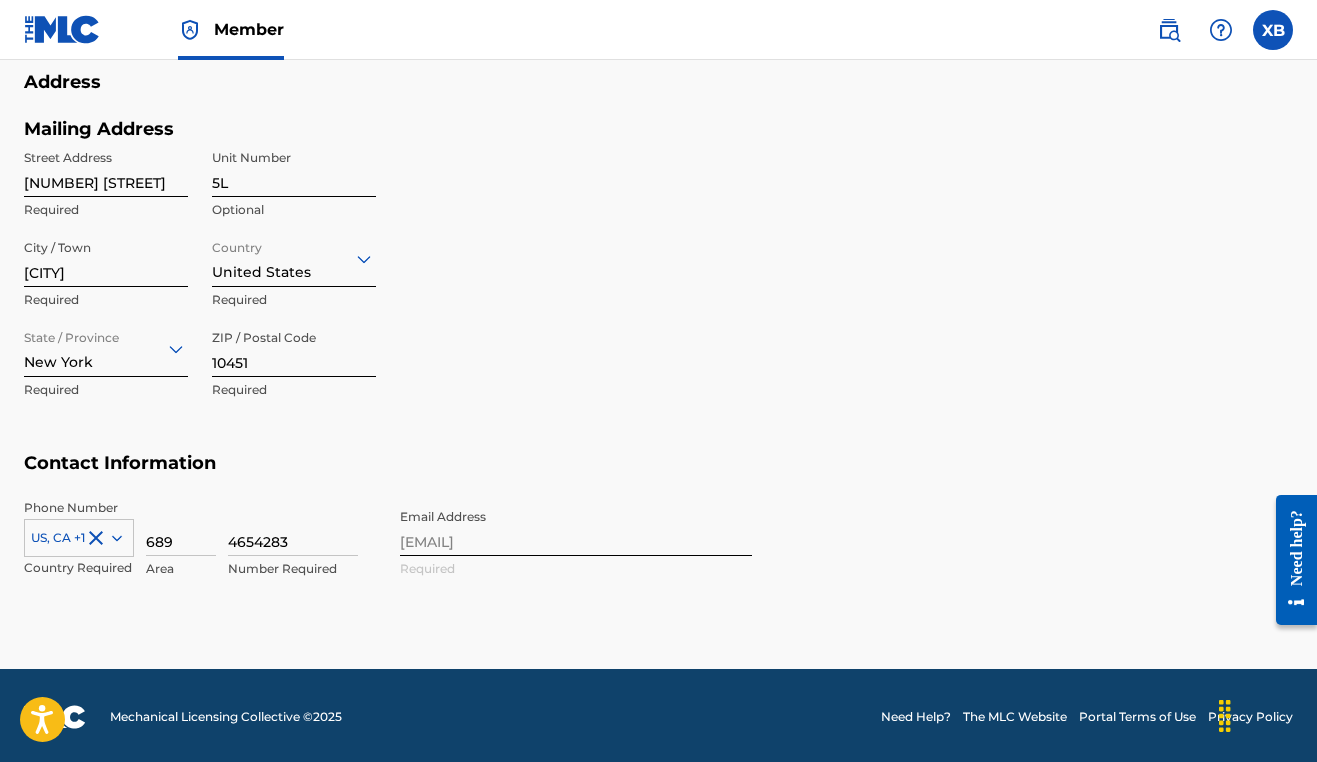 click on "689" at bounding box center [181, 527] 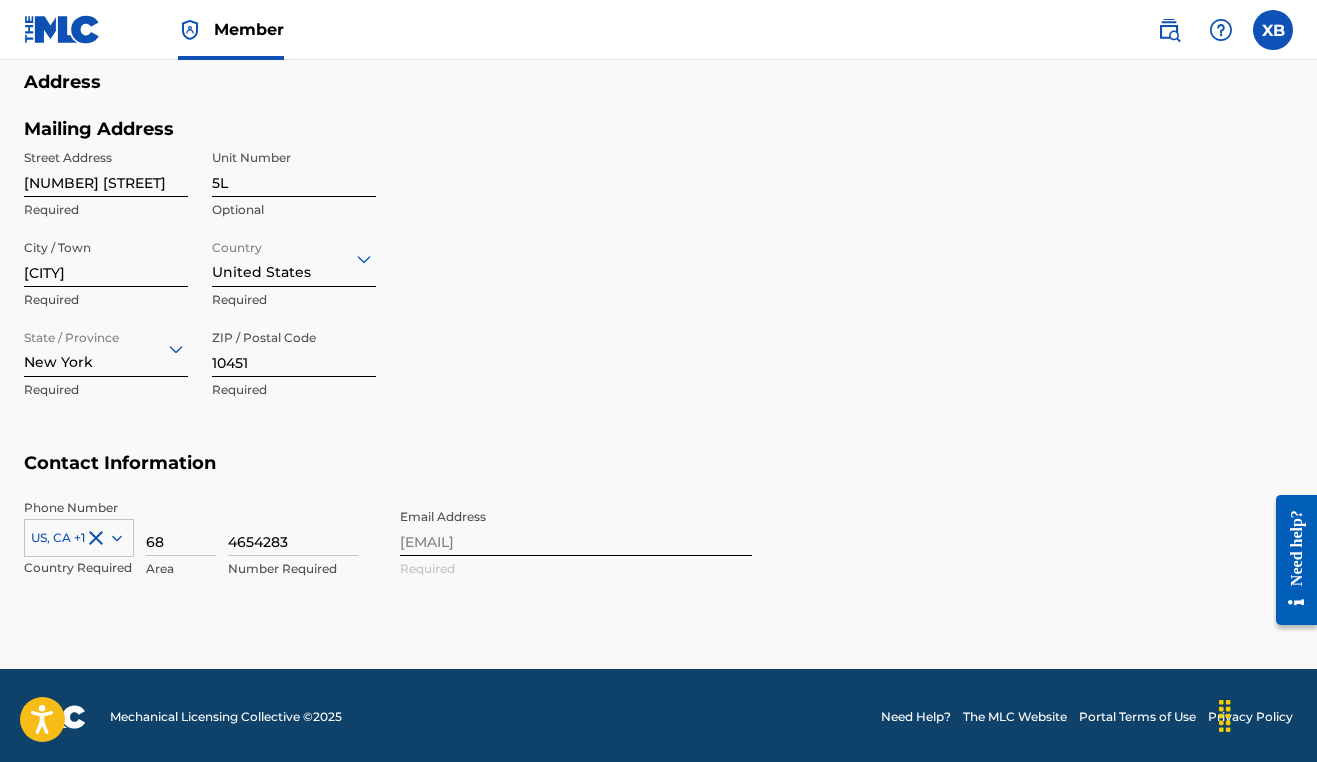type on "6" 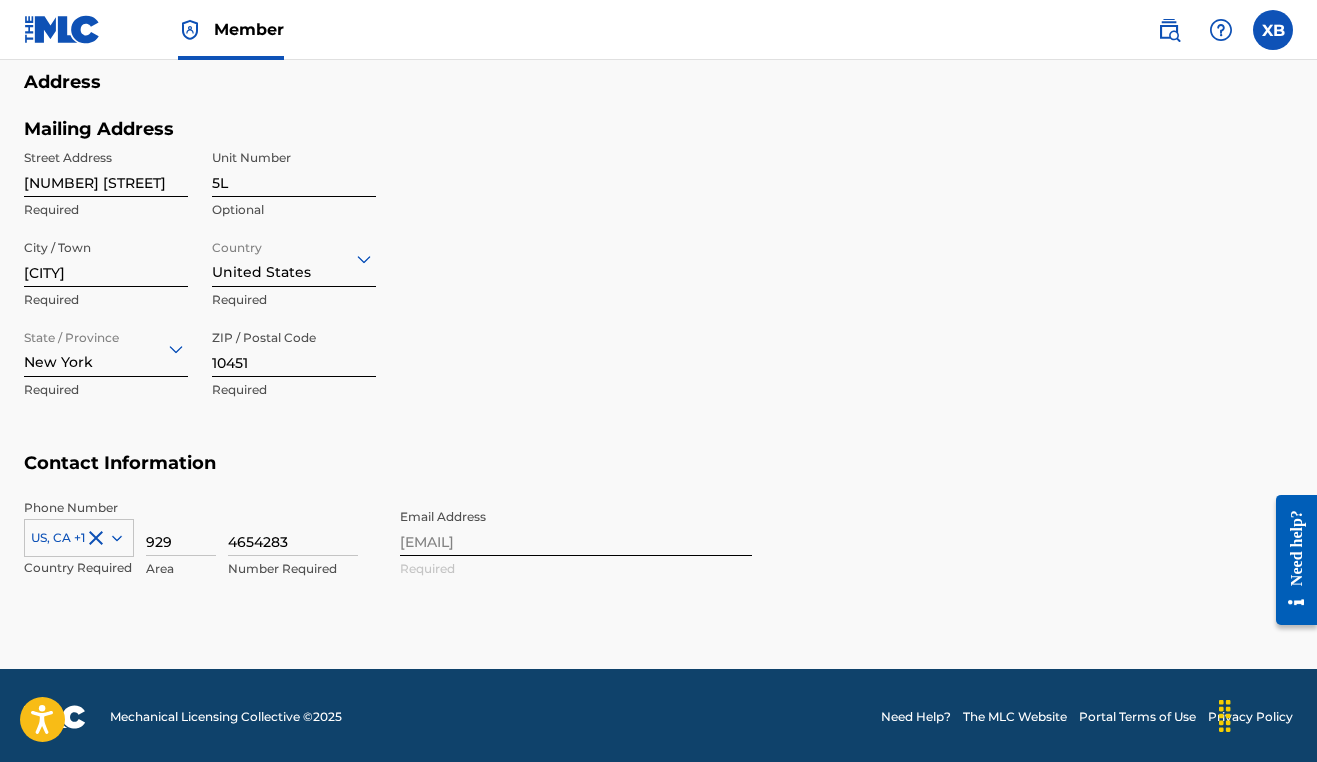 type on "929" 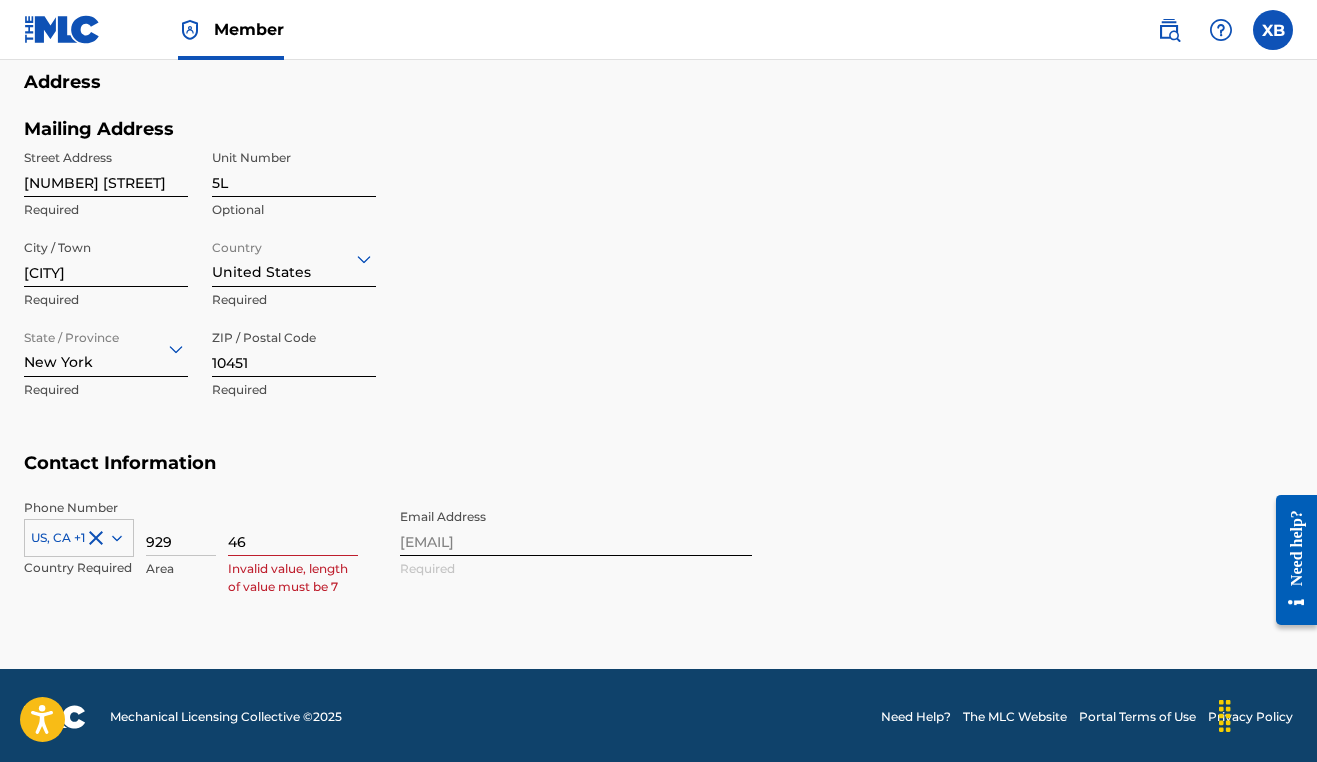 type on "4" 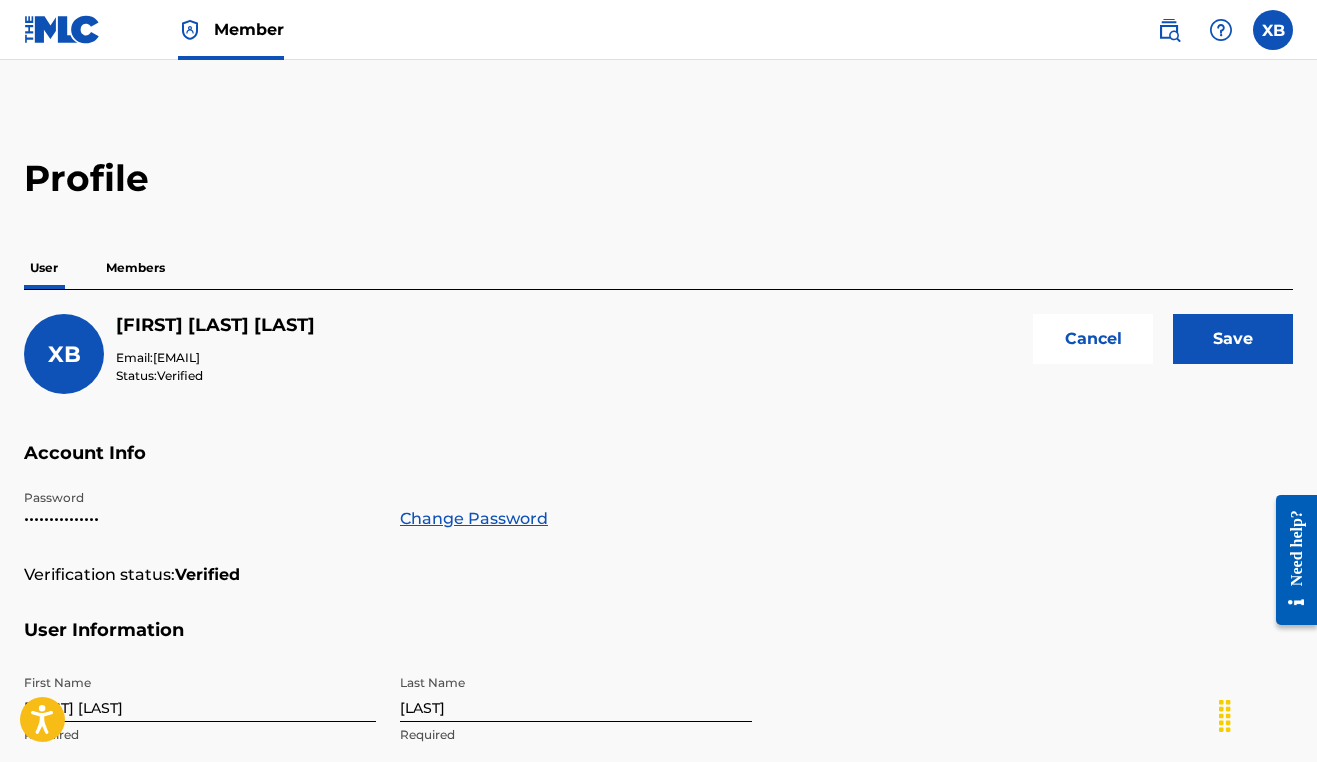 scroll, scrollTop: 0, scrollLeft: 0, axis: both 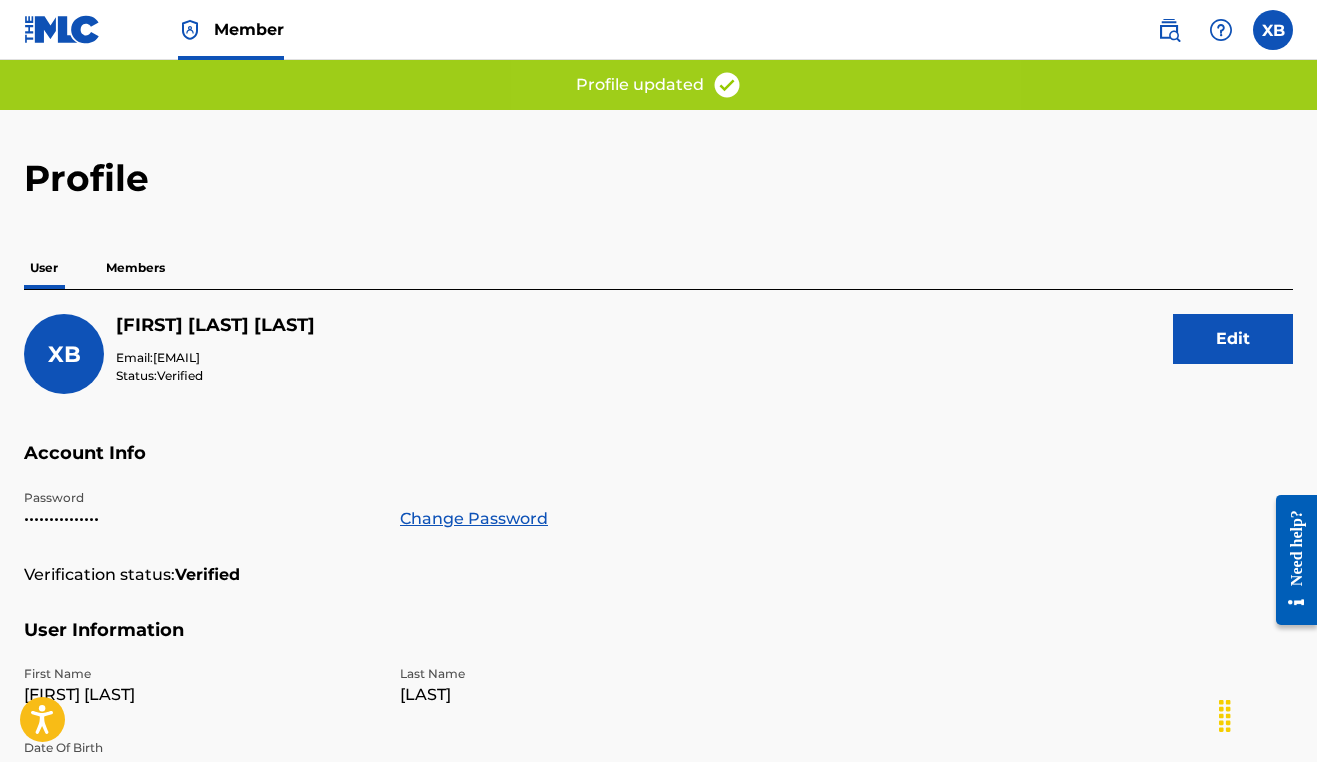 click on "Members" at bounding box center (135, 268) 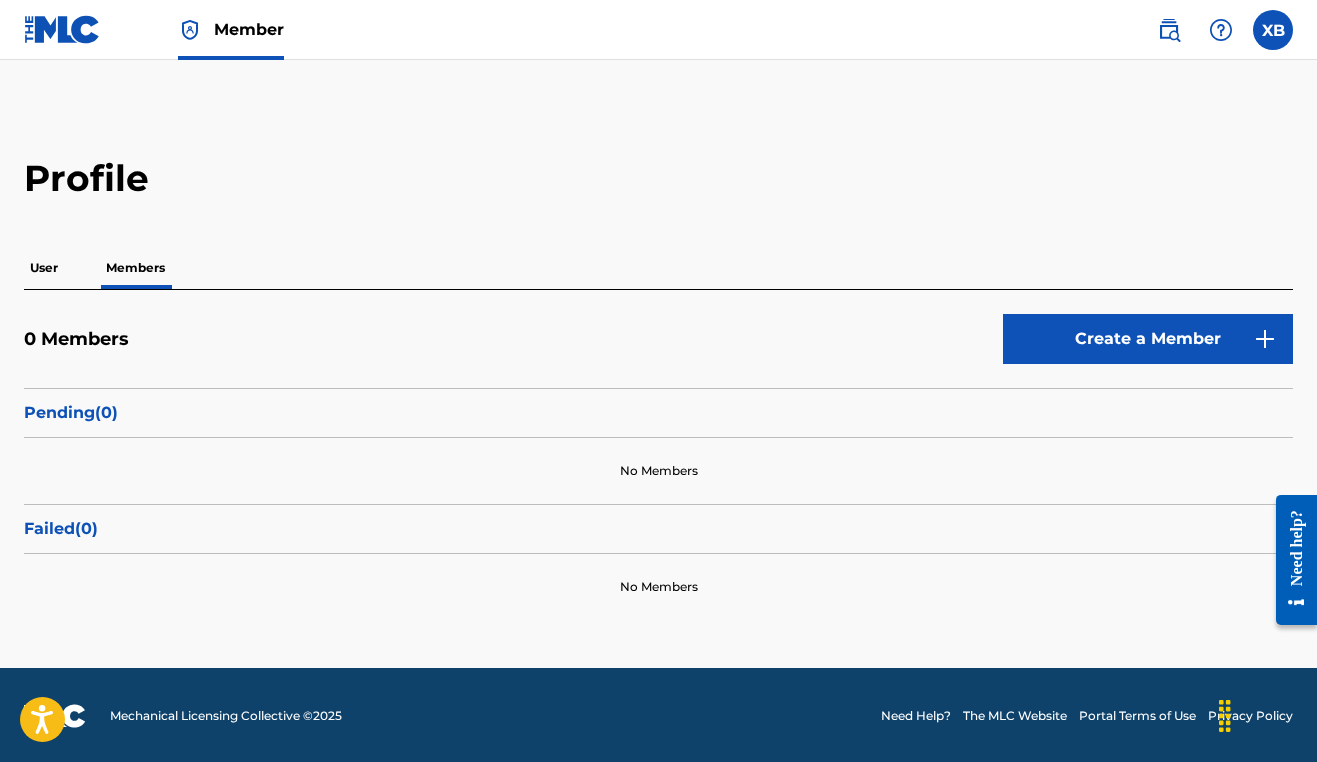 click on "User" at bounding box center [44, 268] 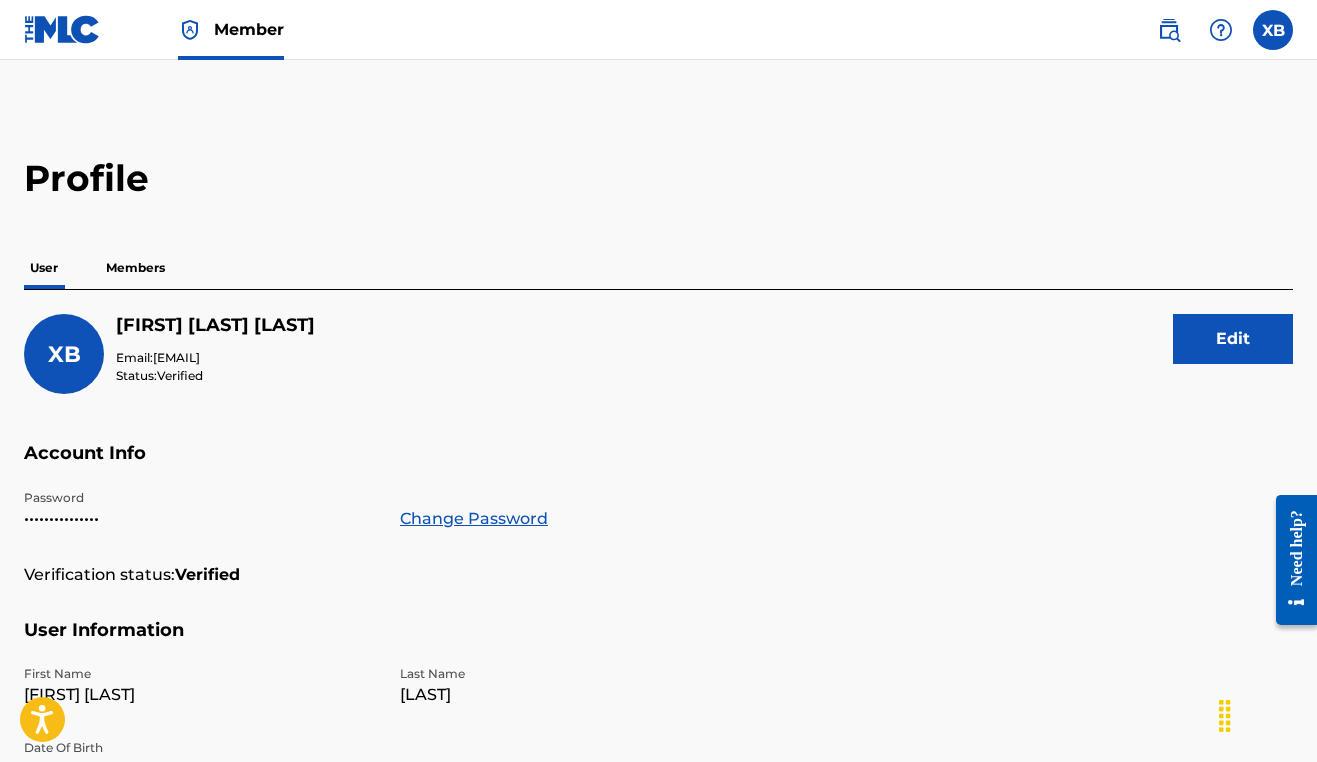scroll, scrollTop: 0, scrollLeft: 0, axis: both 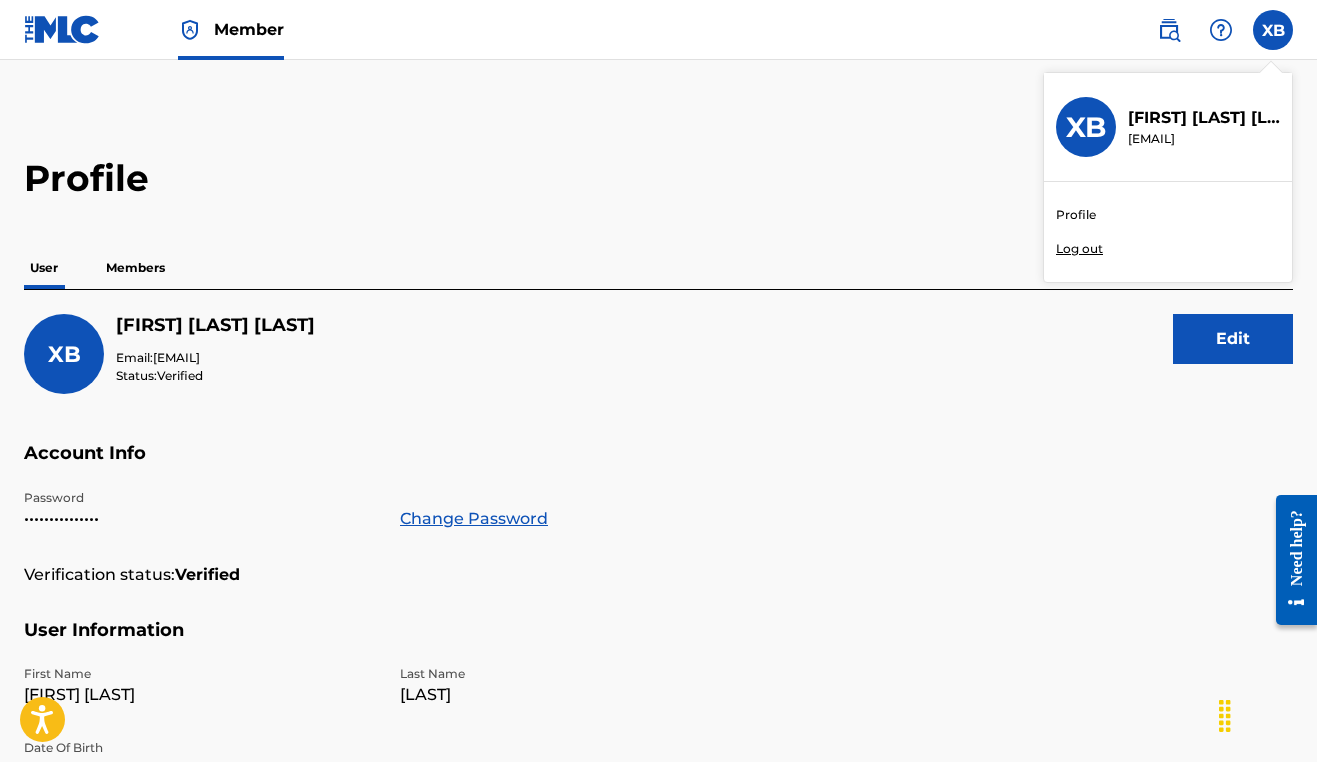 click on "Log out" at bounding box center [1079, 249] 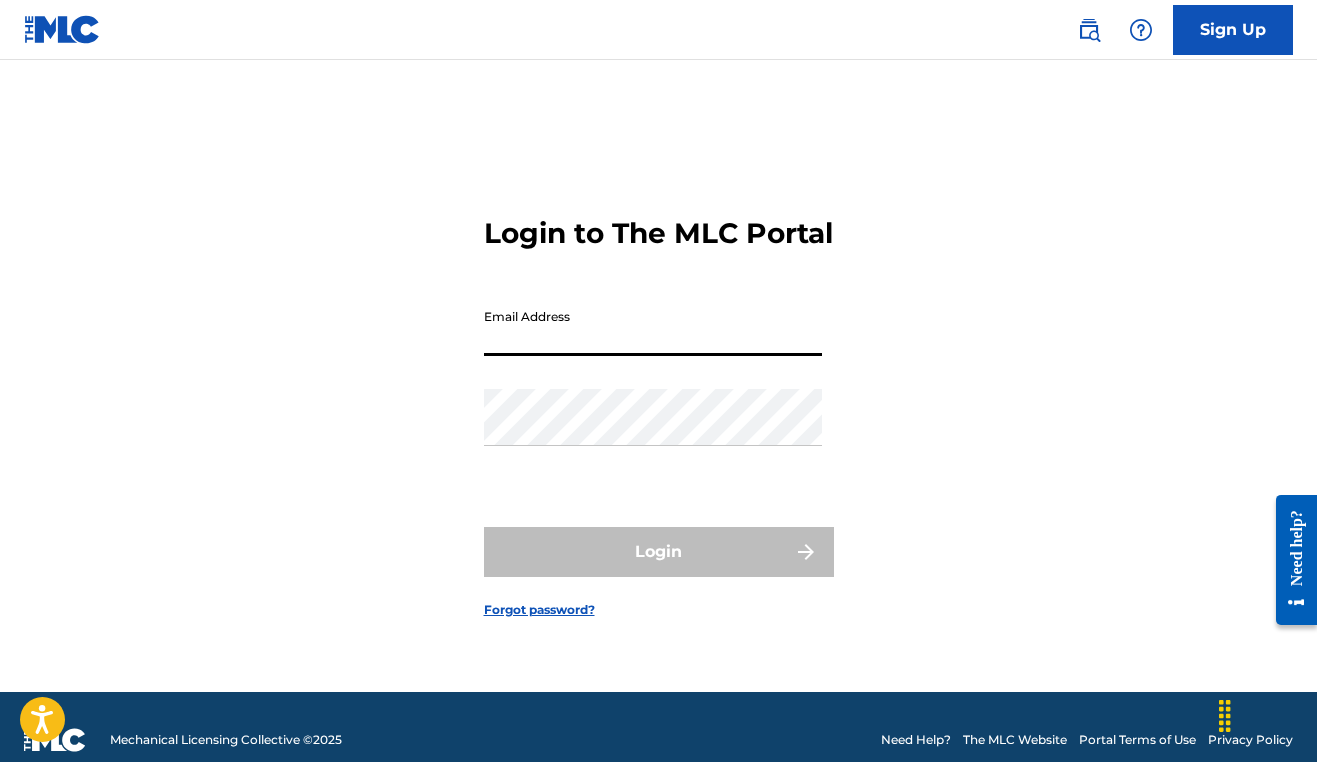 type on "[EMAIL]" 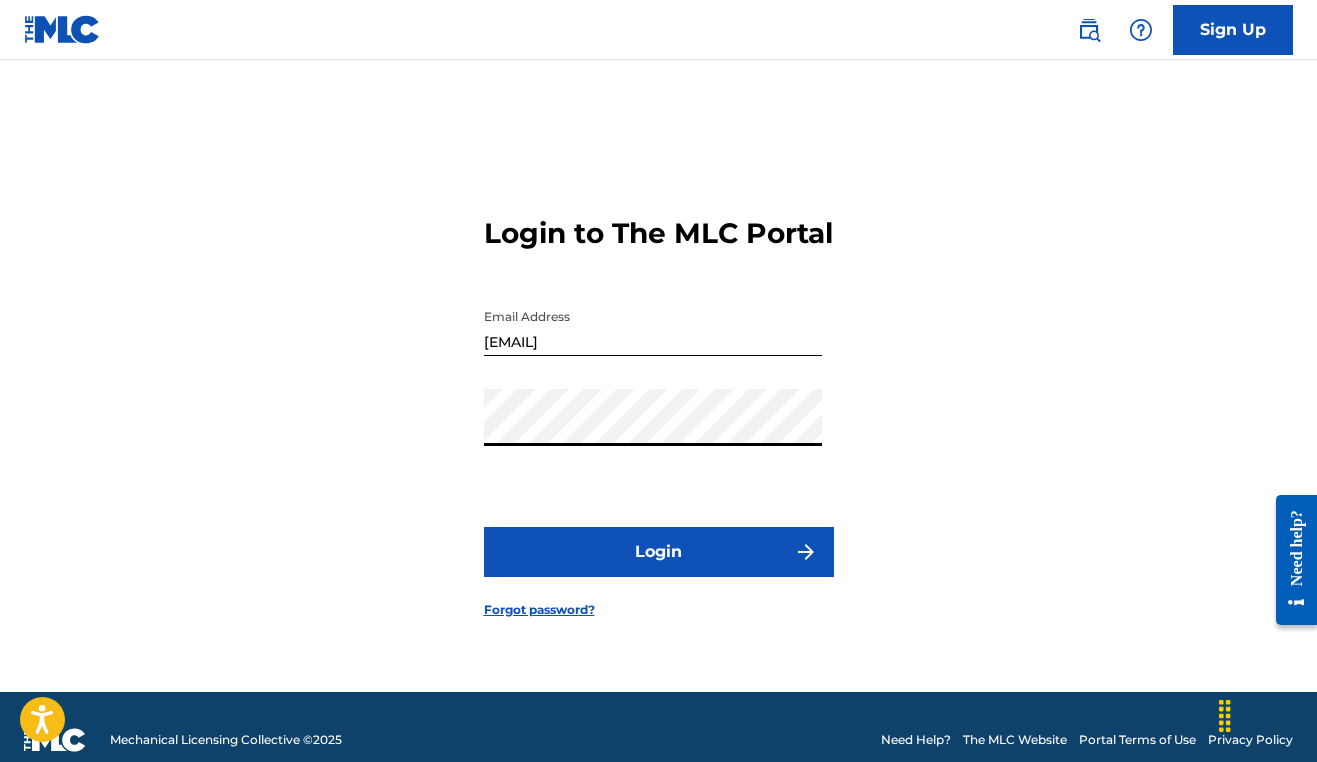 click on "Login" at bounding box center (659, 552) 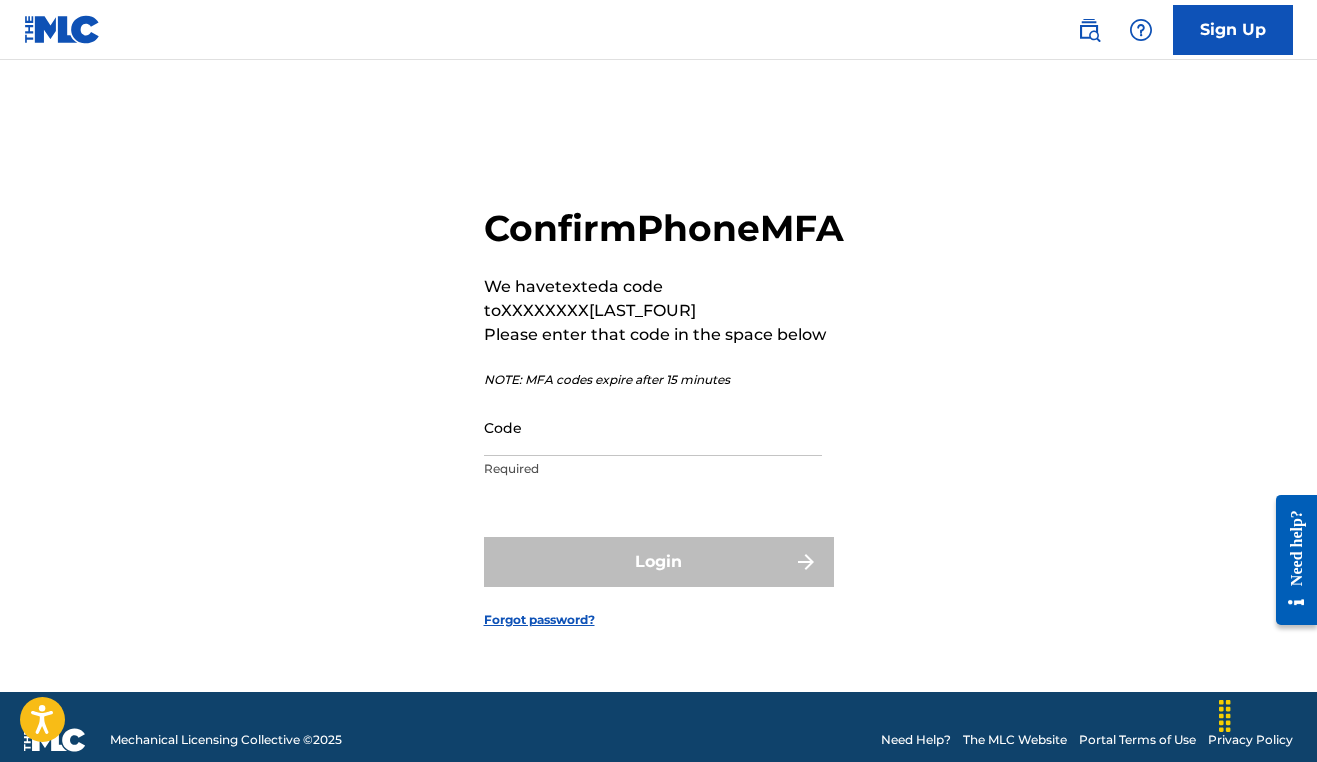 click on "Code" at bounding box center (653, 427) 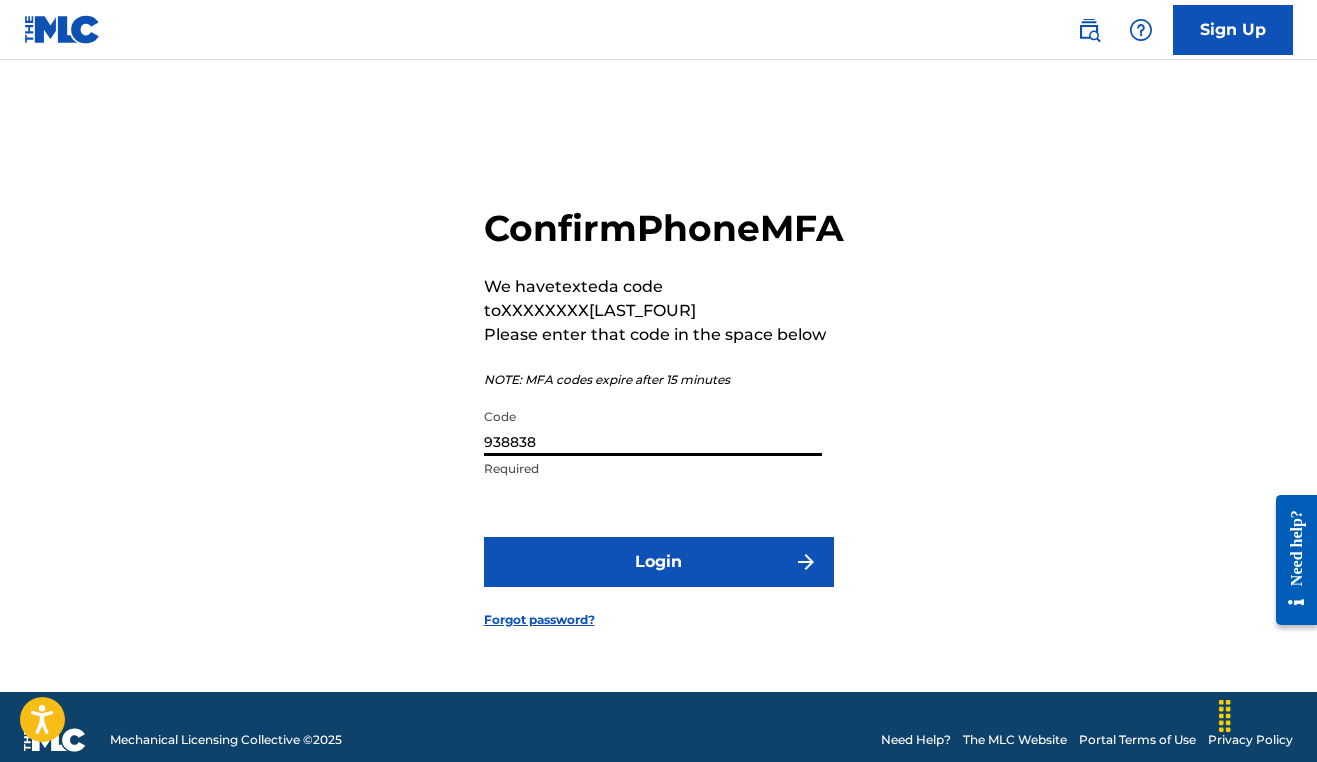 type on "938838" 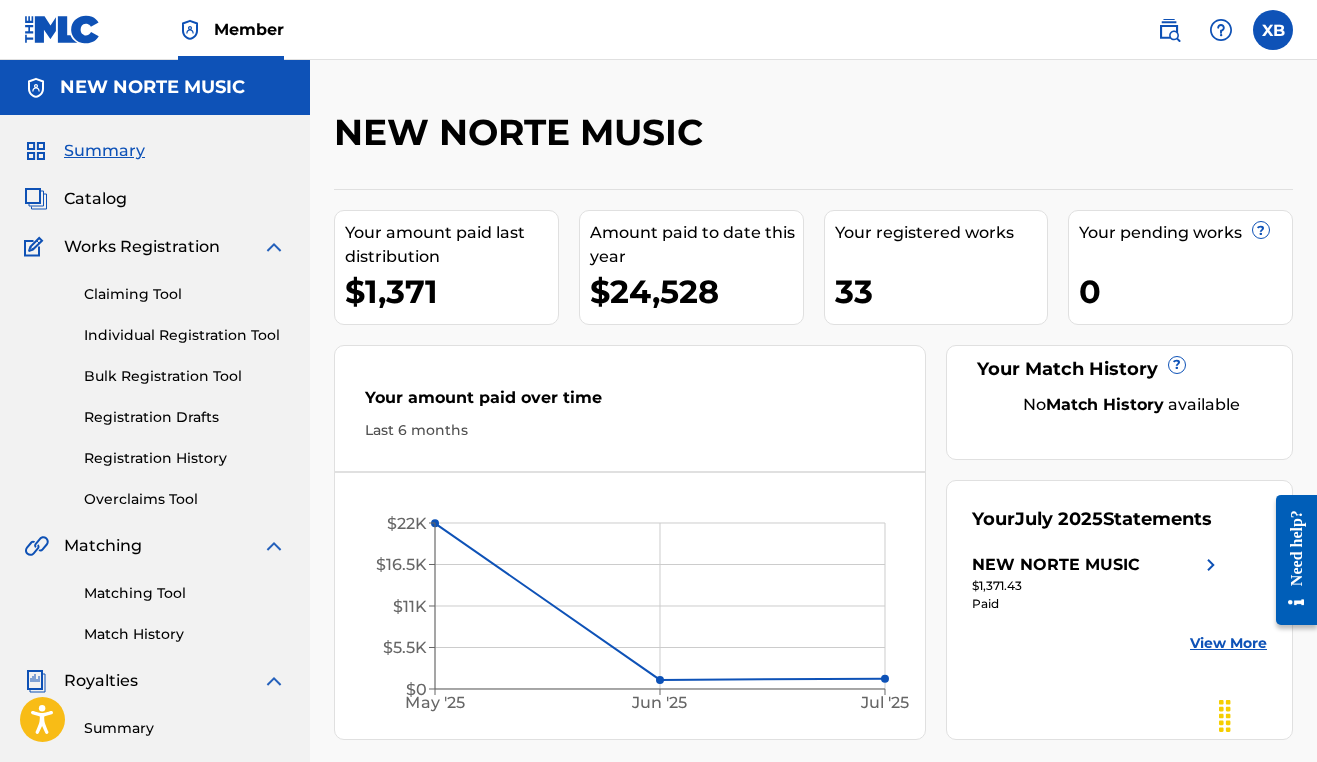 click on "Member XB XB [FIRST] [LAST]   [LAST] [EMAIL] Profile Log out" at bounding box center (658, 30) 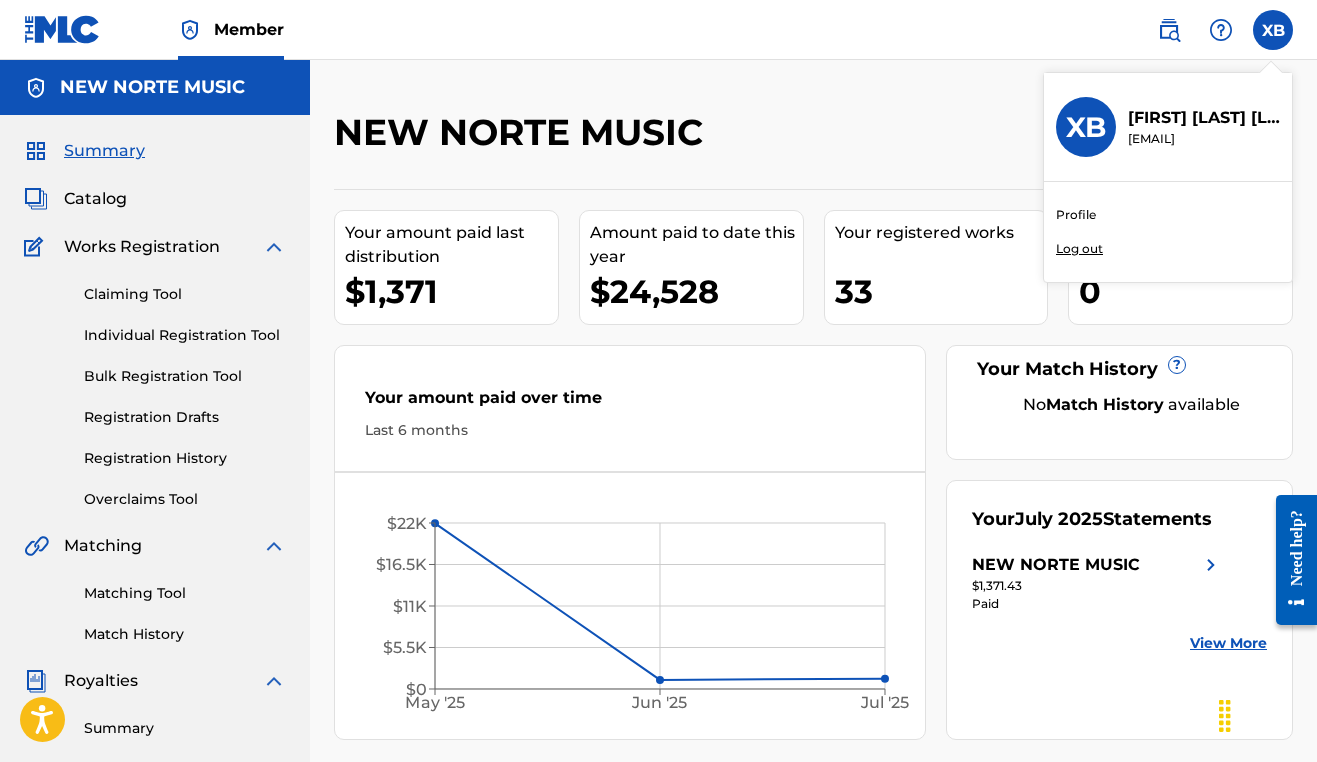 click on "Profile" at bounding box center (1076, 215) 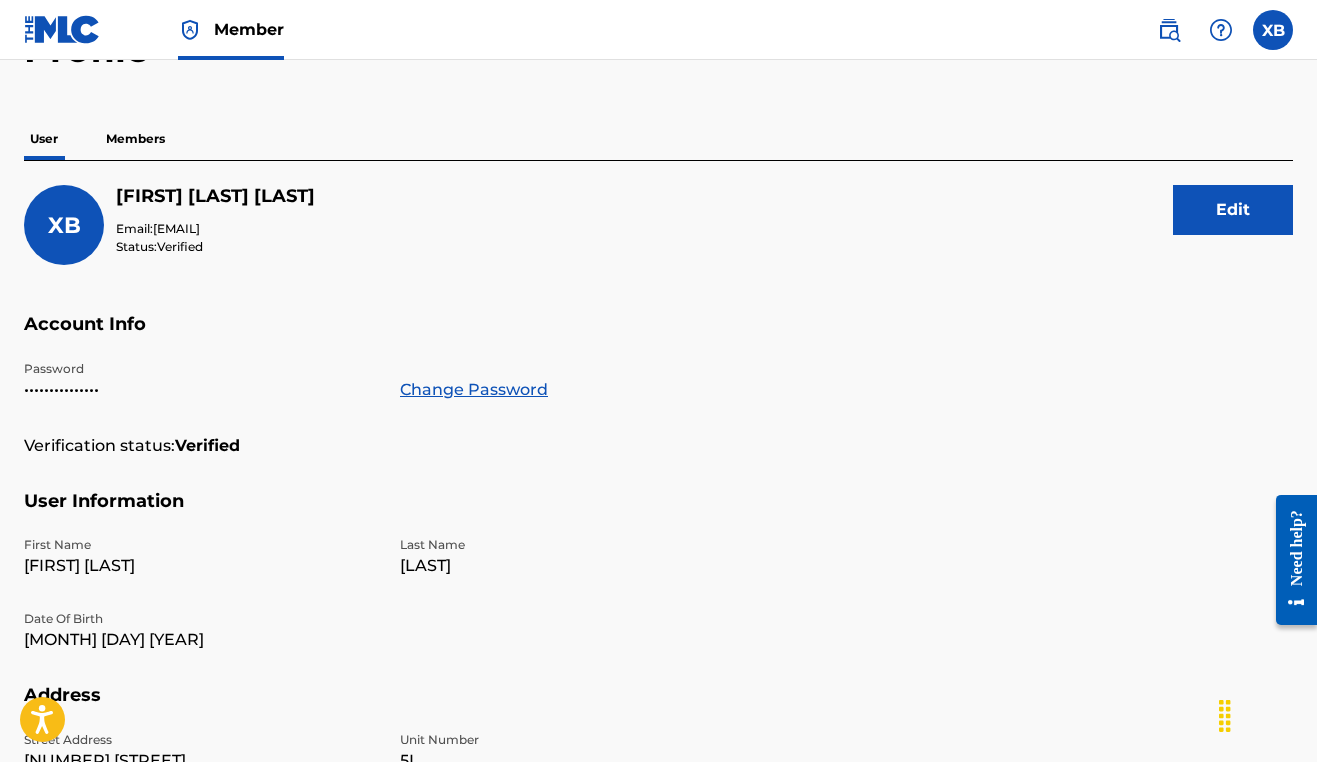 scroll, scrollTop: 116, scrollLeft: 0, axis: vertical 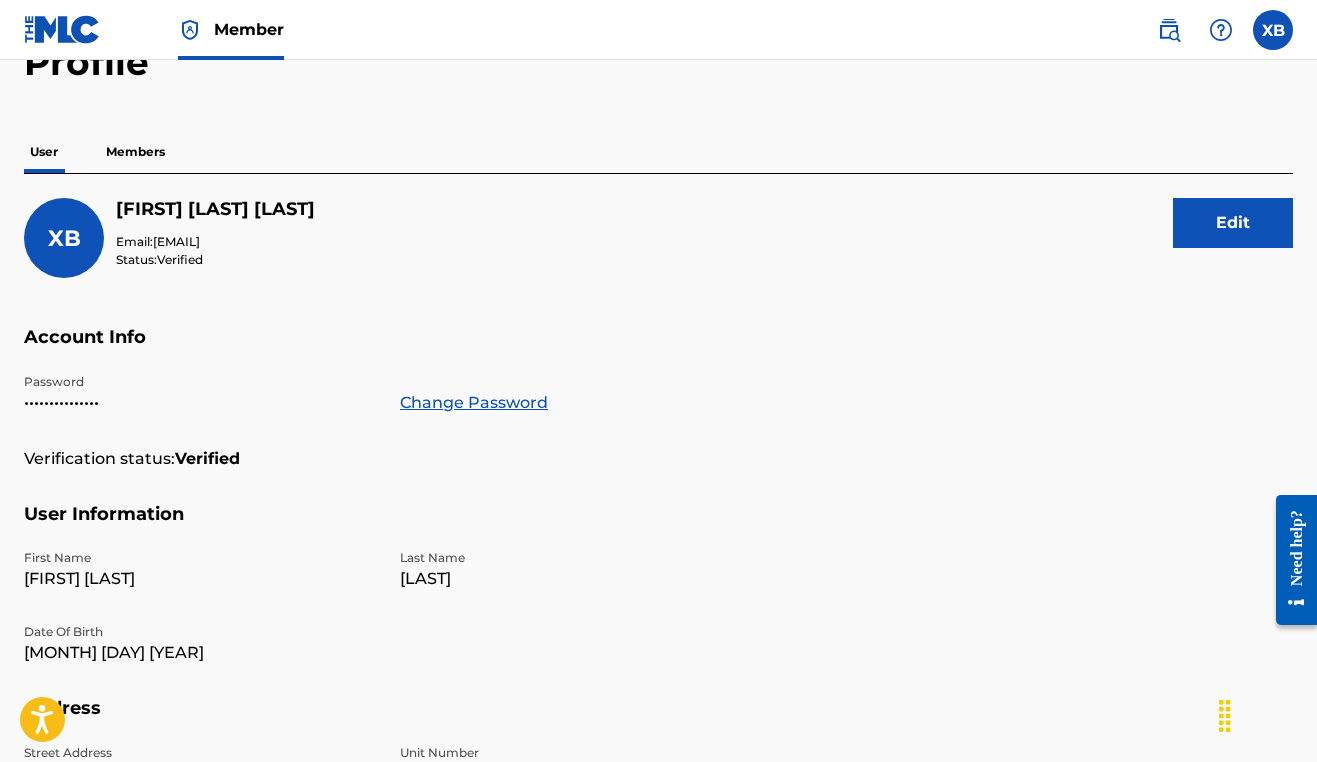 click on "Members" at bounding box center [135, 152] 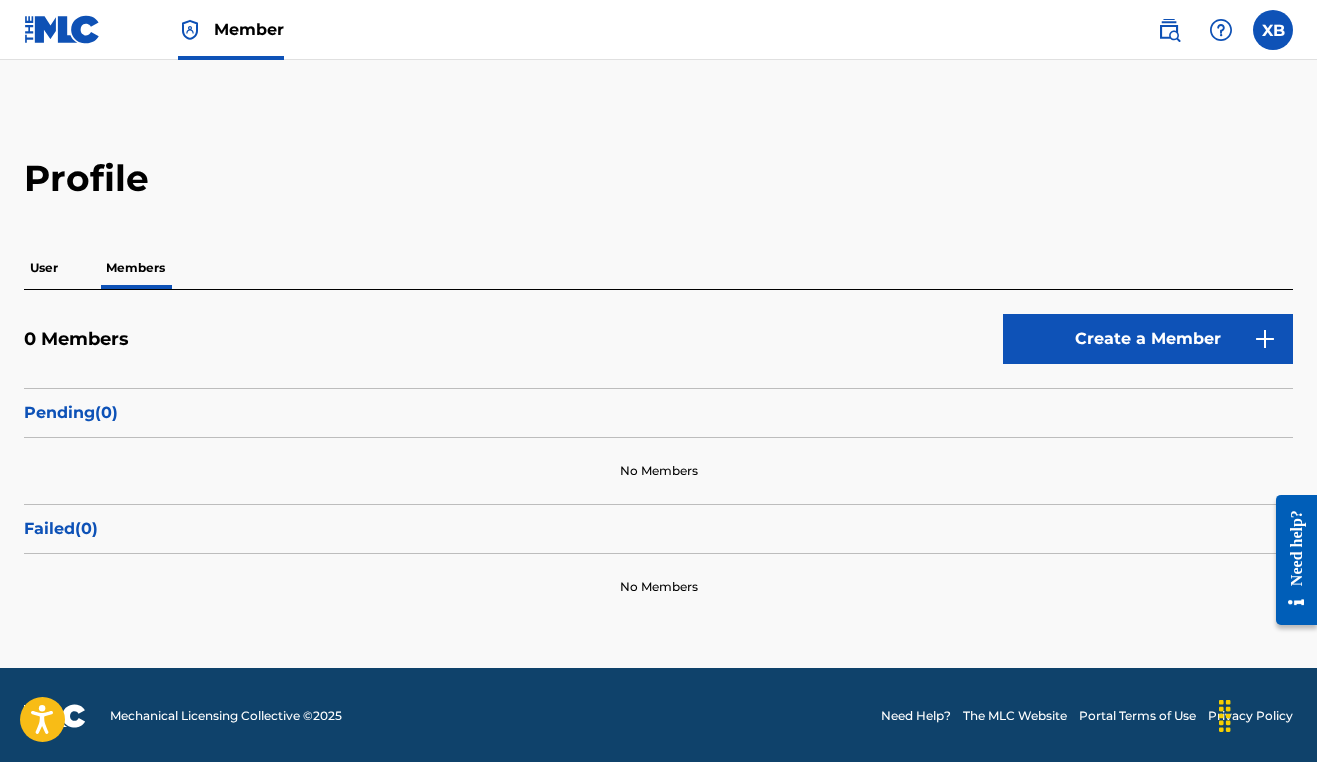 click at bounding box center (1221, 30) 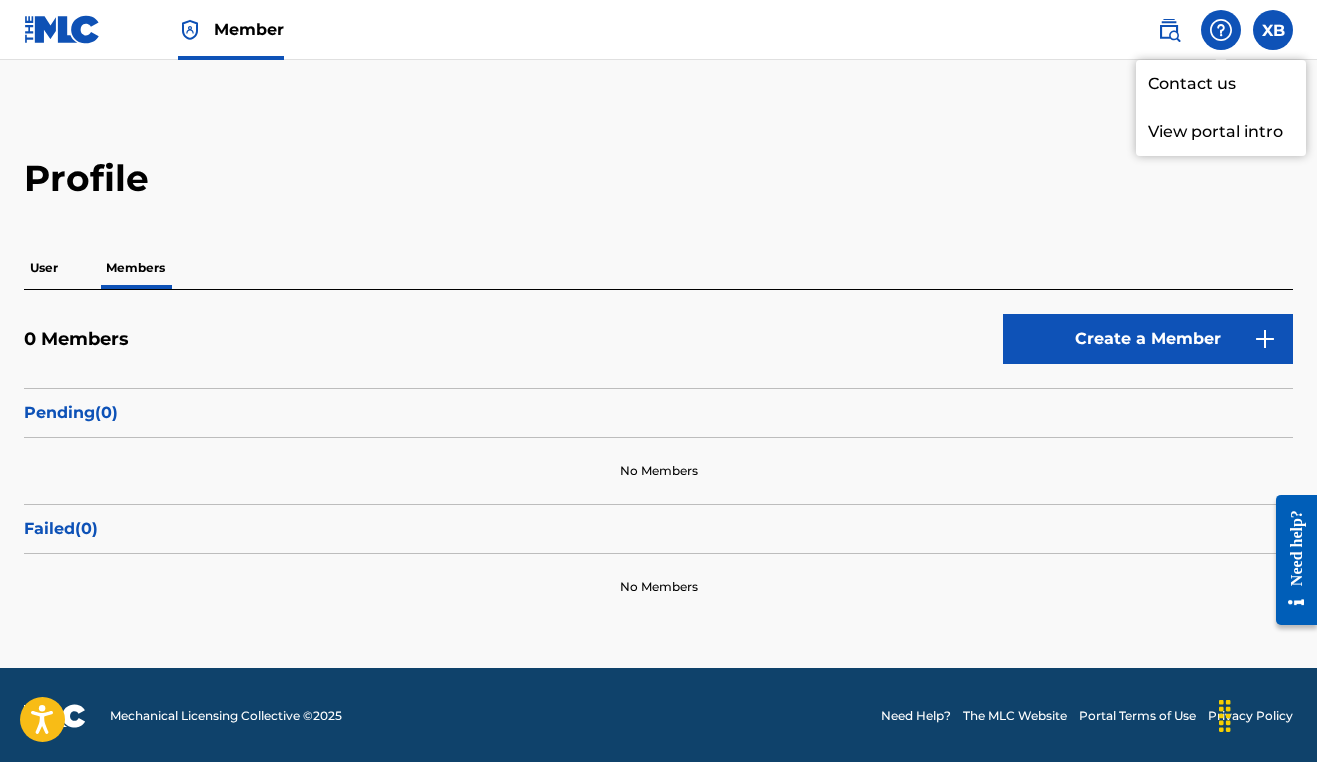 click at bounding box center [1169, 30] 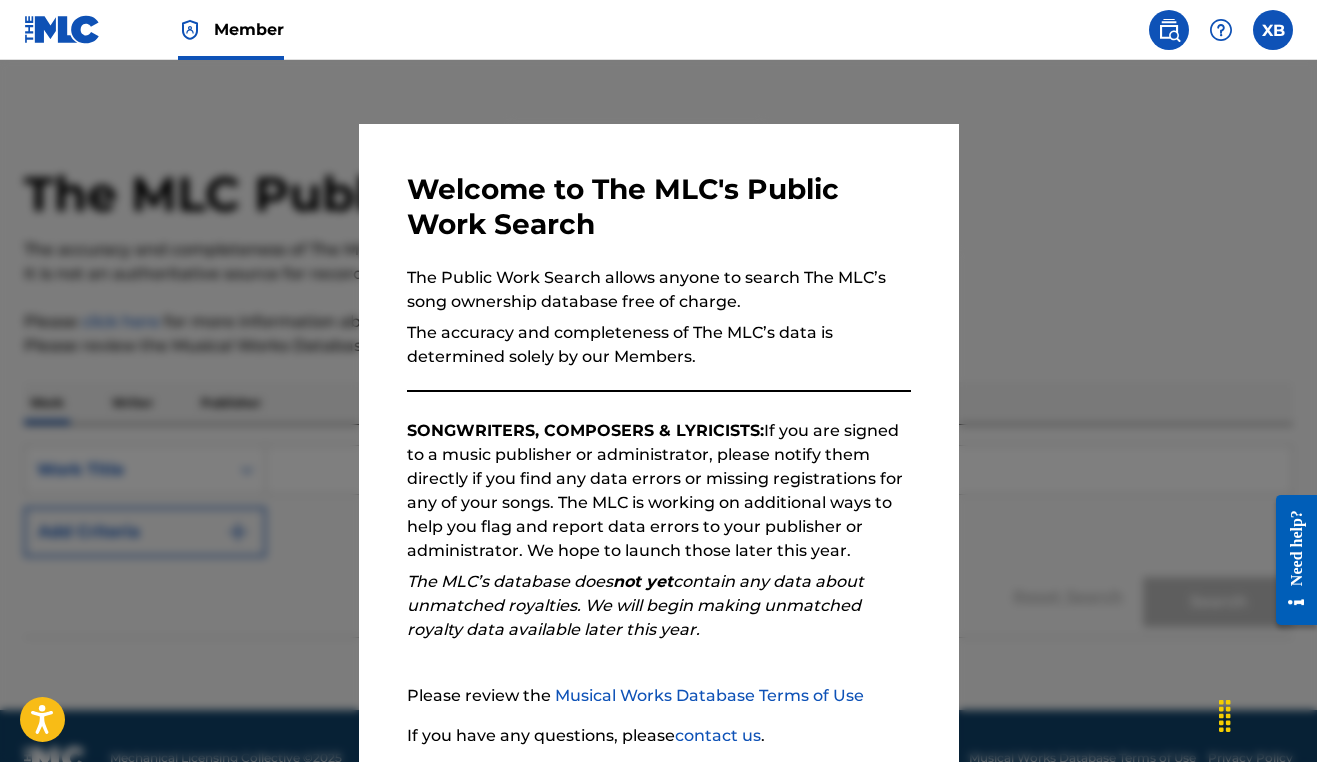 click at bounding box center (1273, 30) 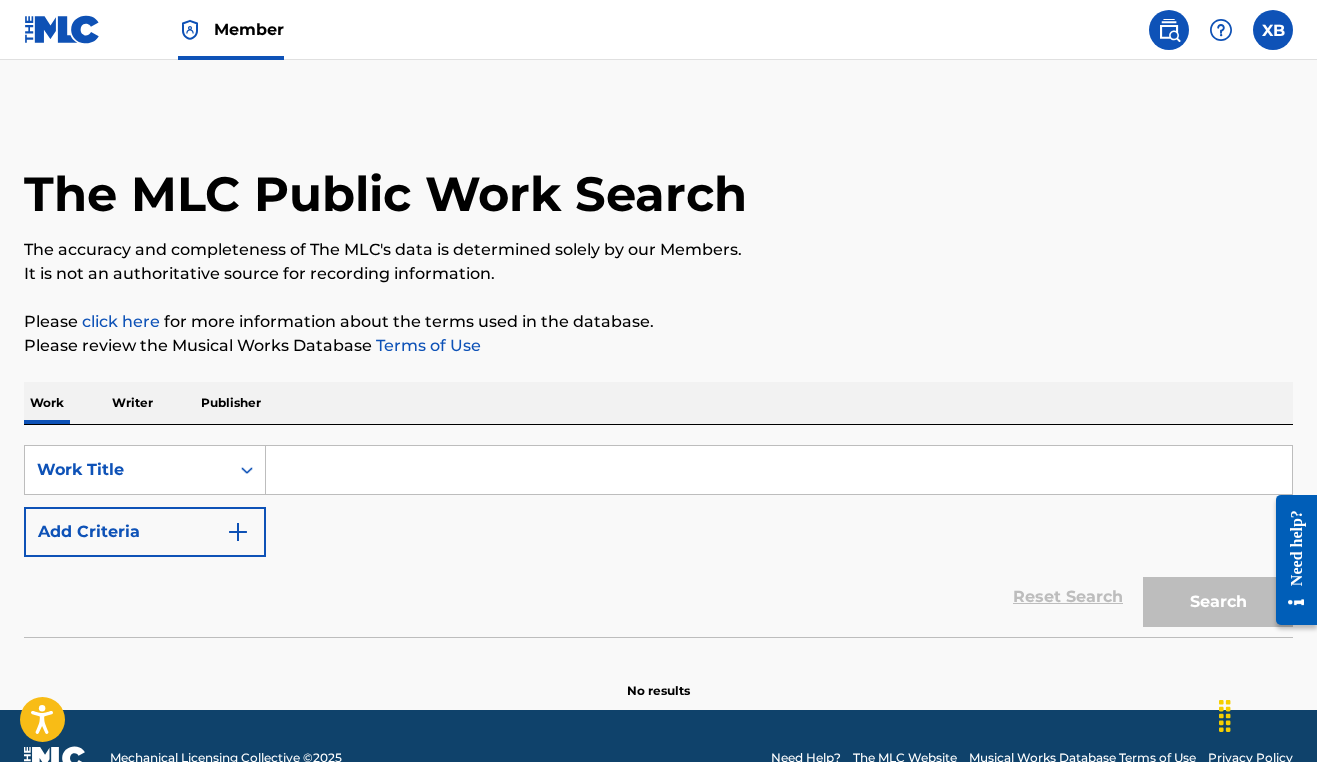 click at bounding box center (1273, 30) 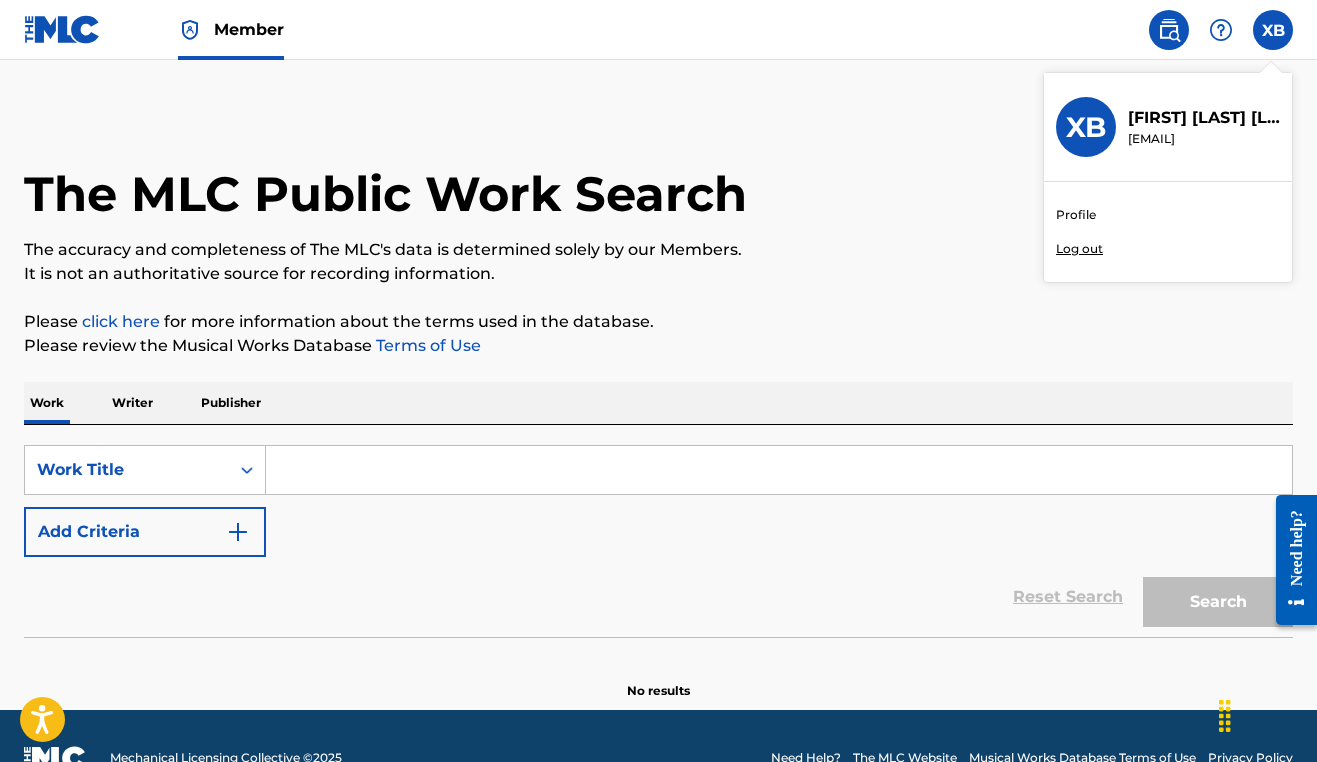 click on "Profile" at bounding box center (1076, 215) 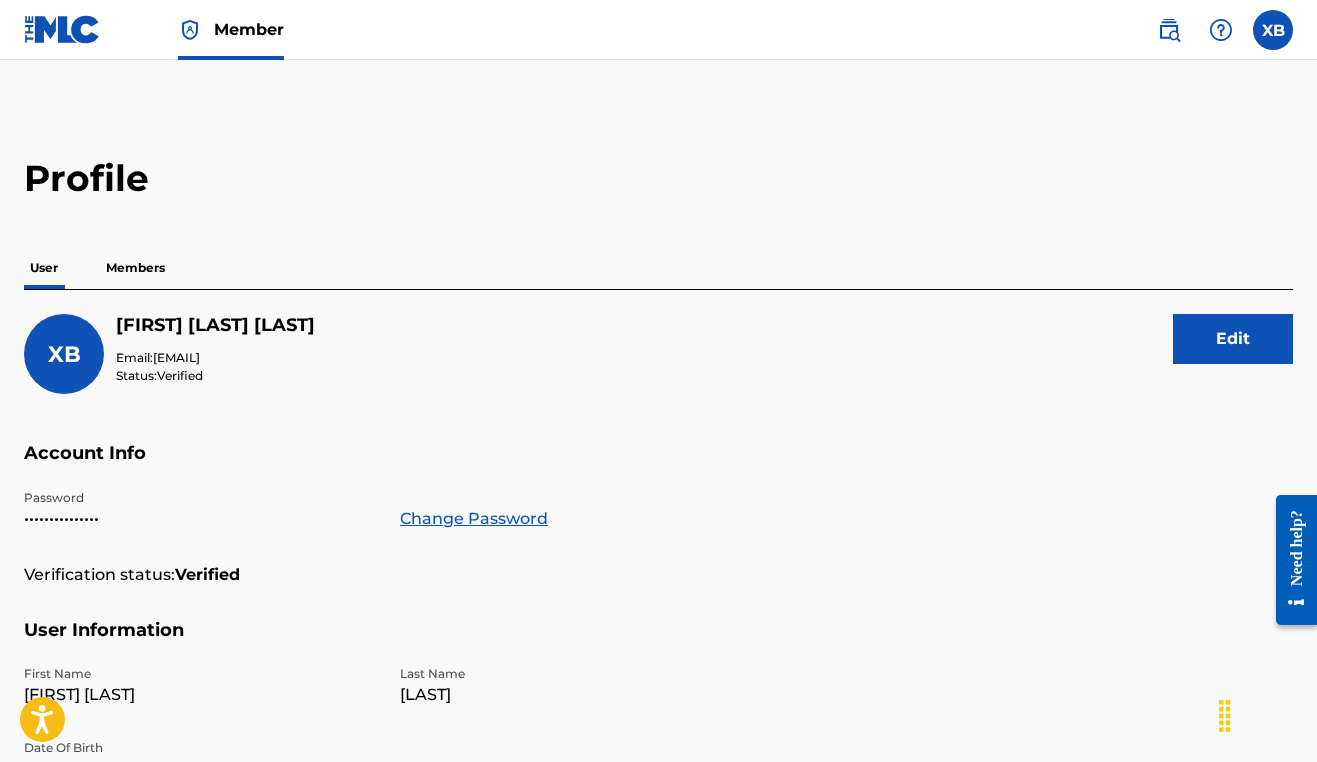 click at bounding box center [62, 29] 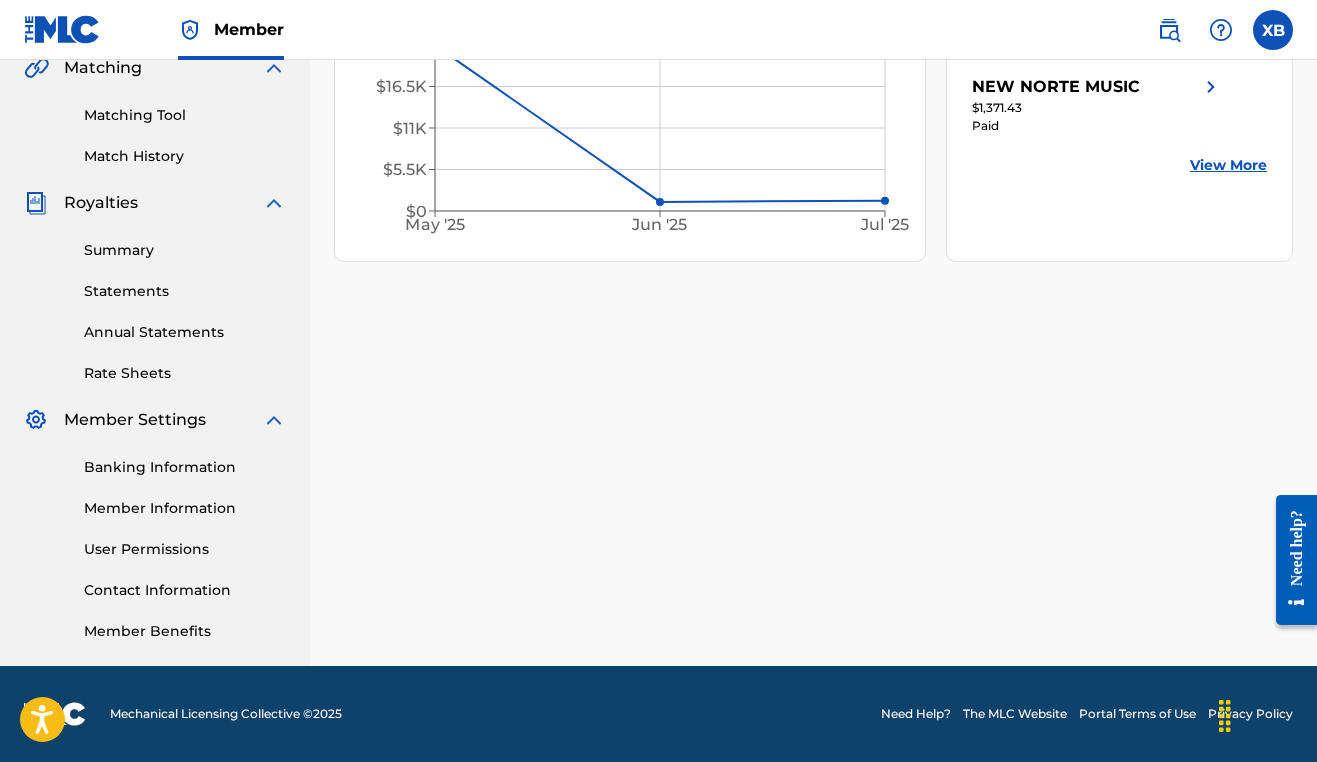 scroll, scrollTop: 478, scrollLeft: 0, axis: vertical 